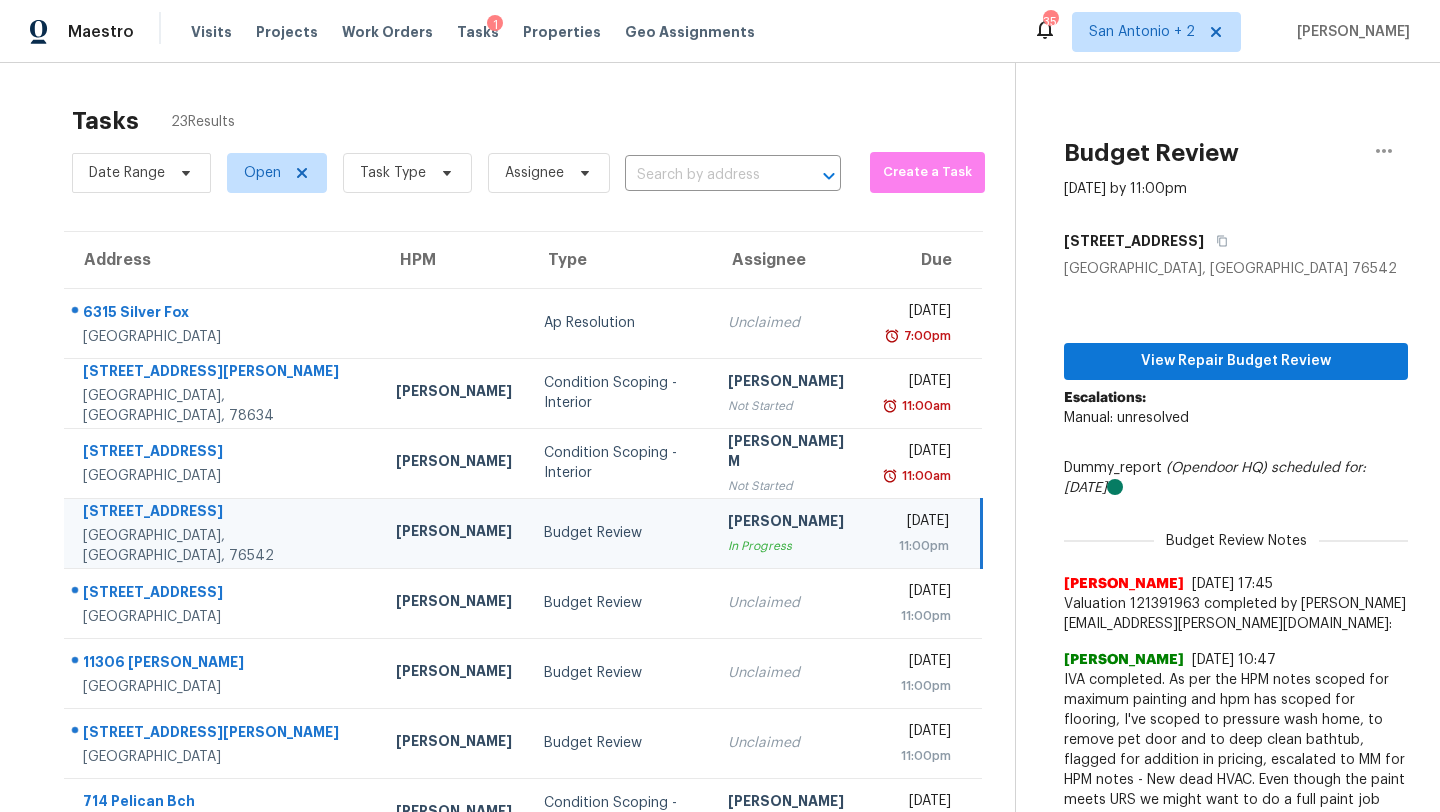 scroll, scrollTop: 0, scrollLeft: 0, axis: both 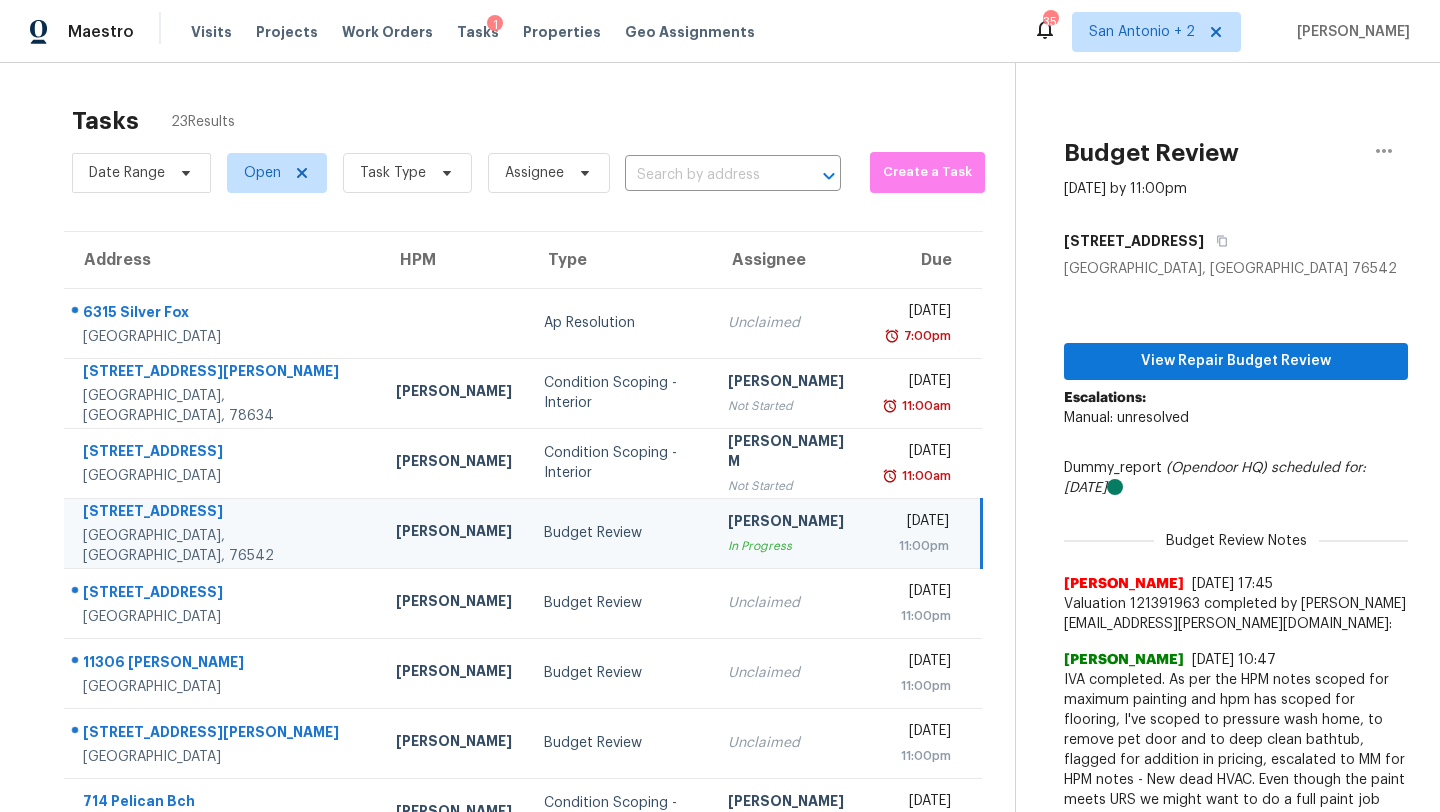 click on "Visits Projects Work Orders Tasks 1 Properties Geo Assignments" at bounding box center (485, 32) 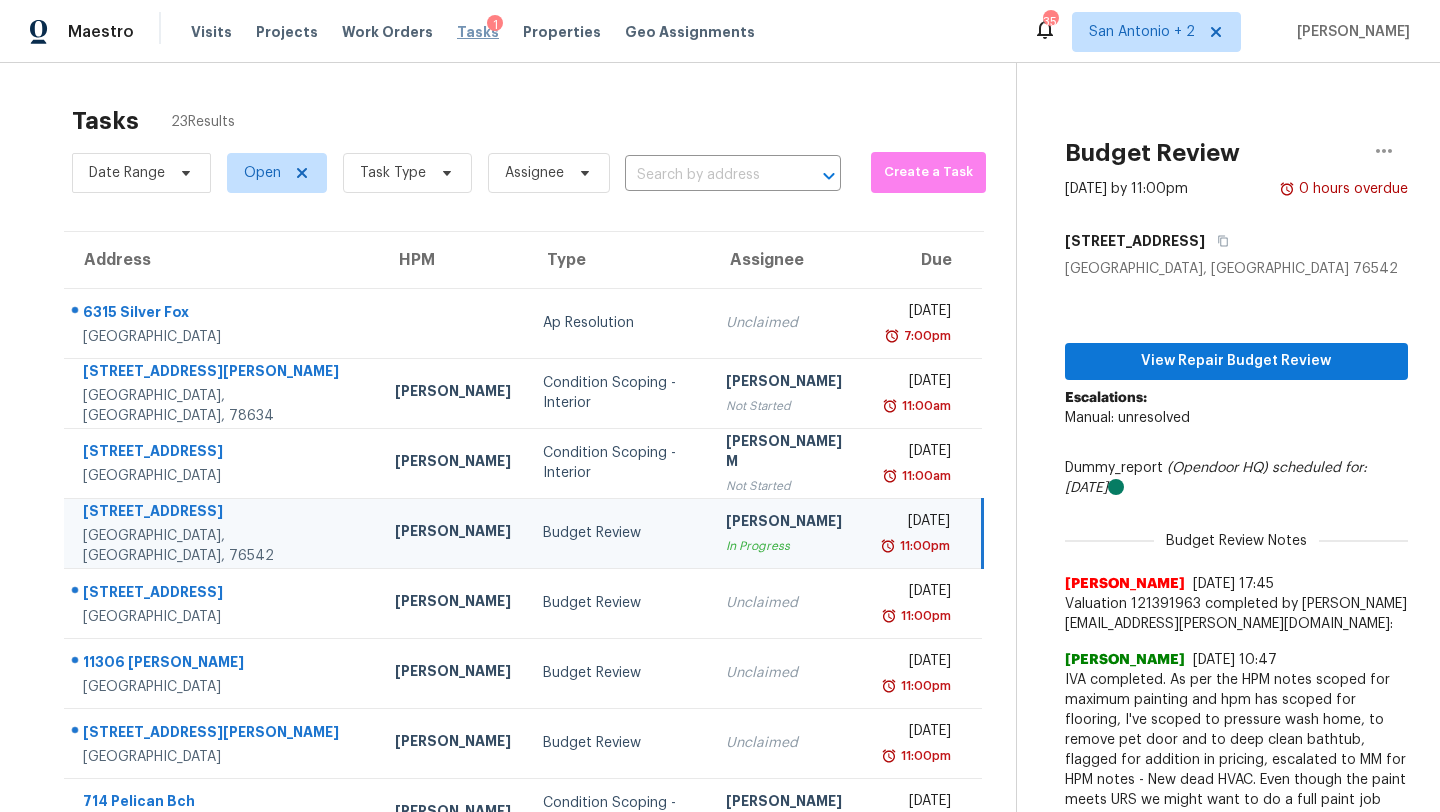 click on "Tasks" at bounding box center (478, 32) 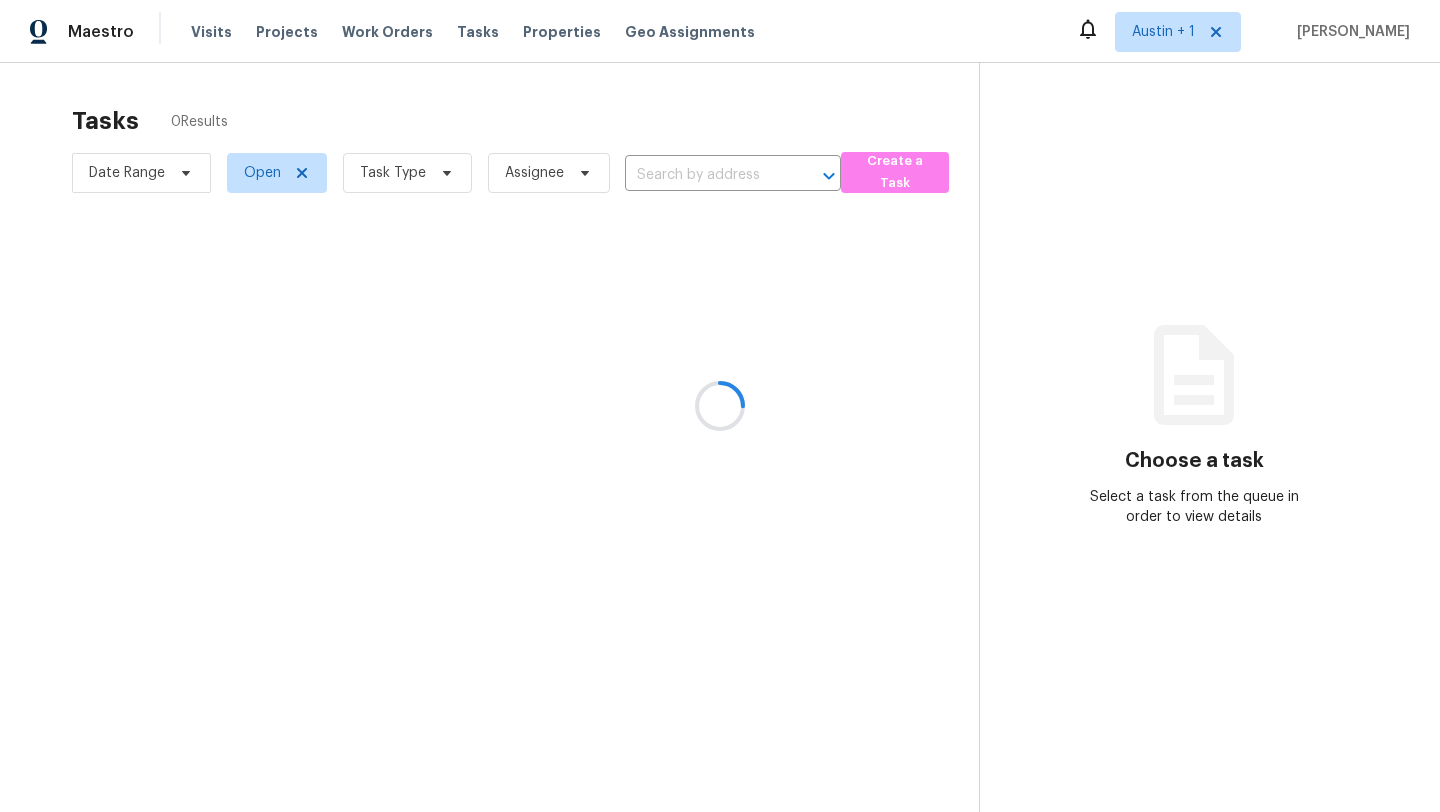scroll, scrollTop: 0, scrollLeft: 0, axis: both 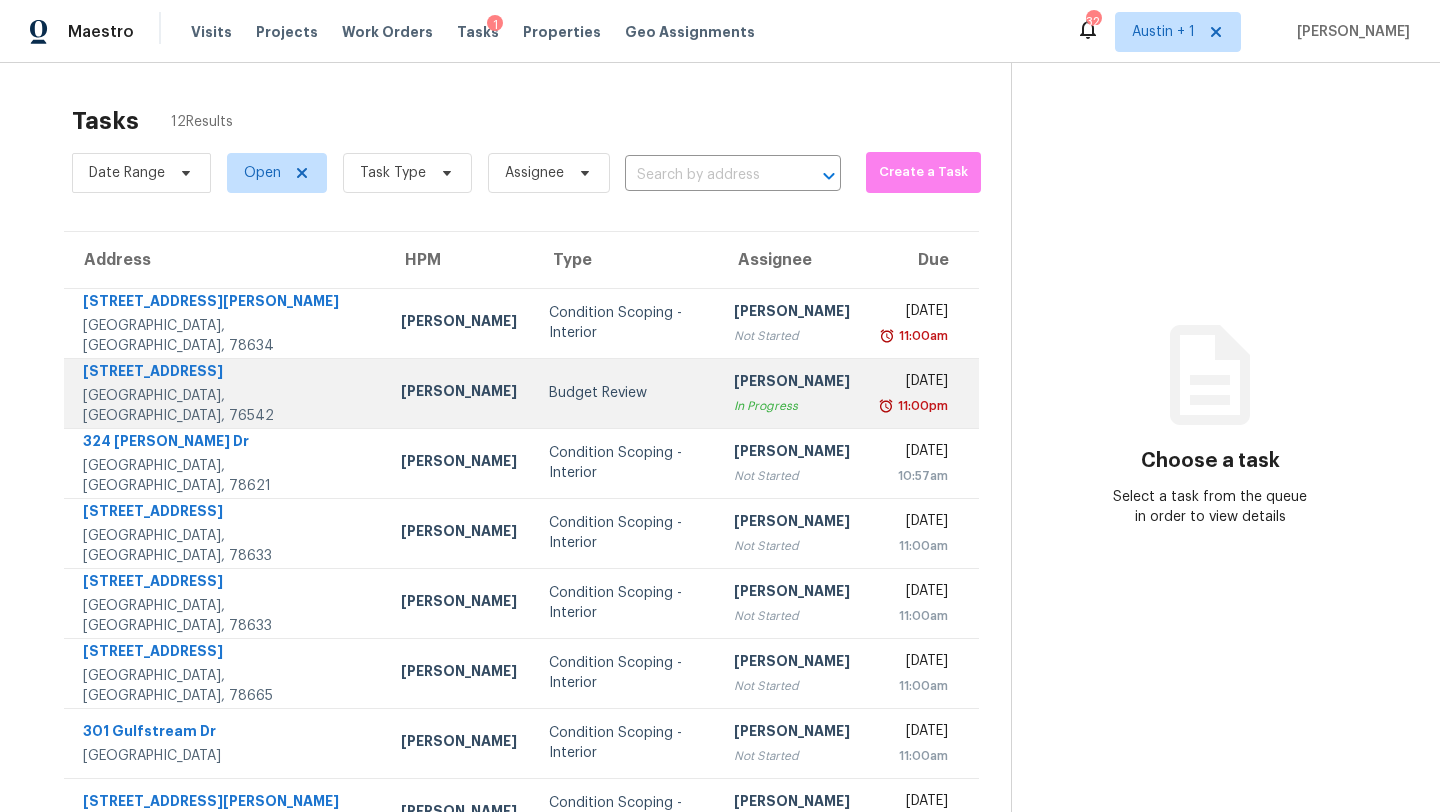 click on "Budget Review" at bounding box center (626, 393) 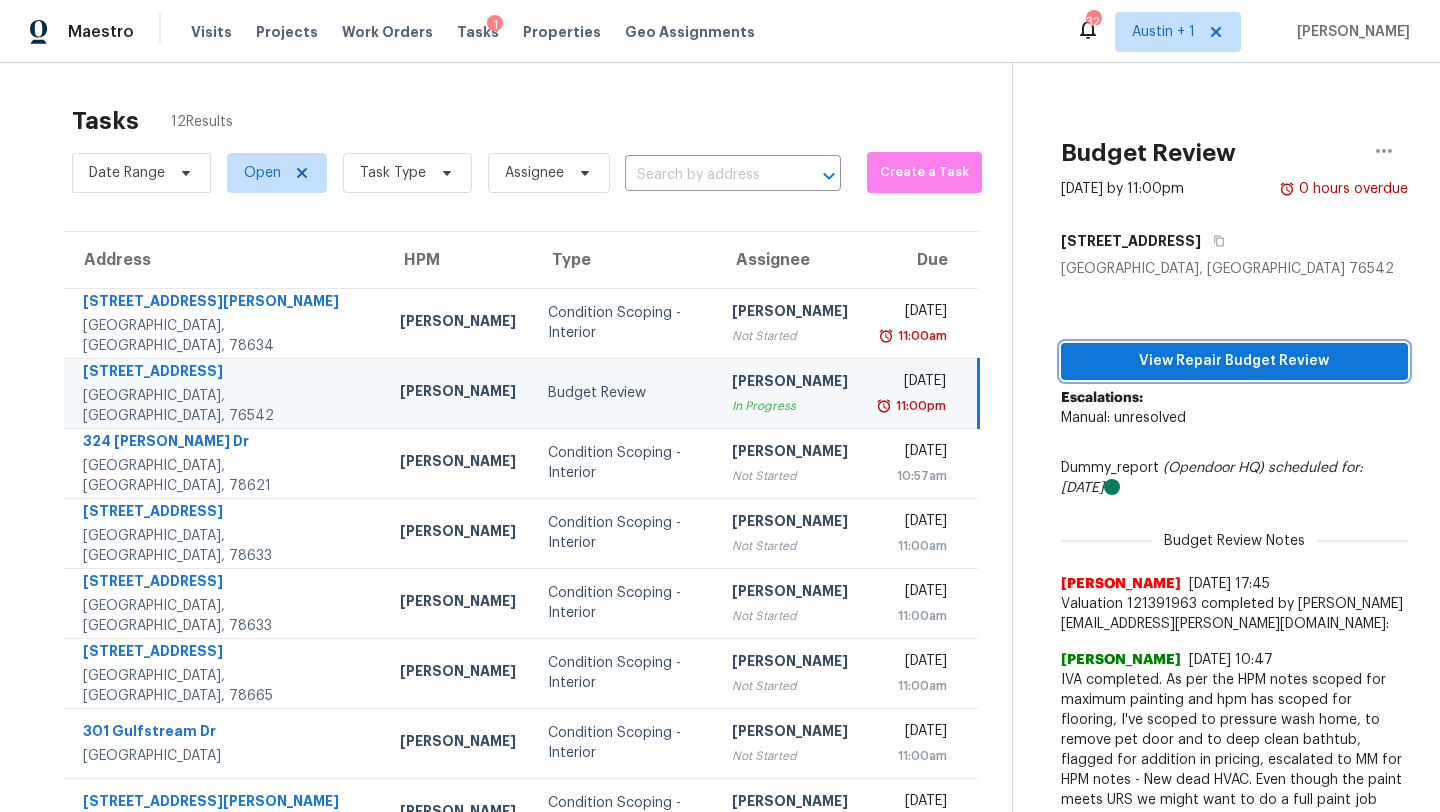 click on "View Repair Budget Review" at bounding box center [1234, 361] 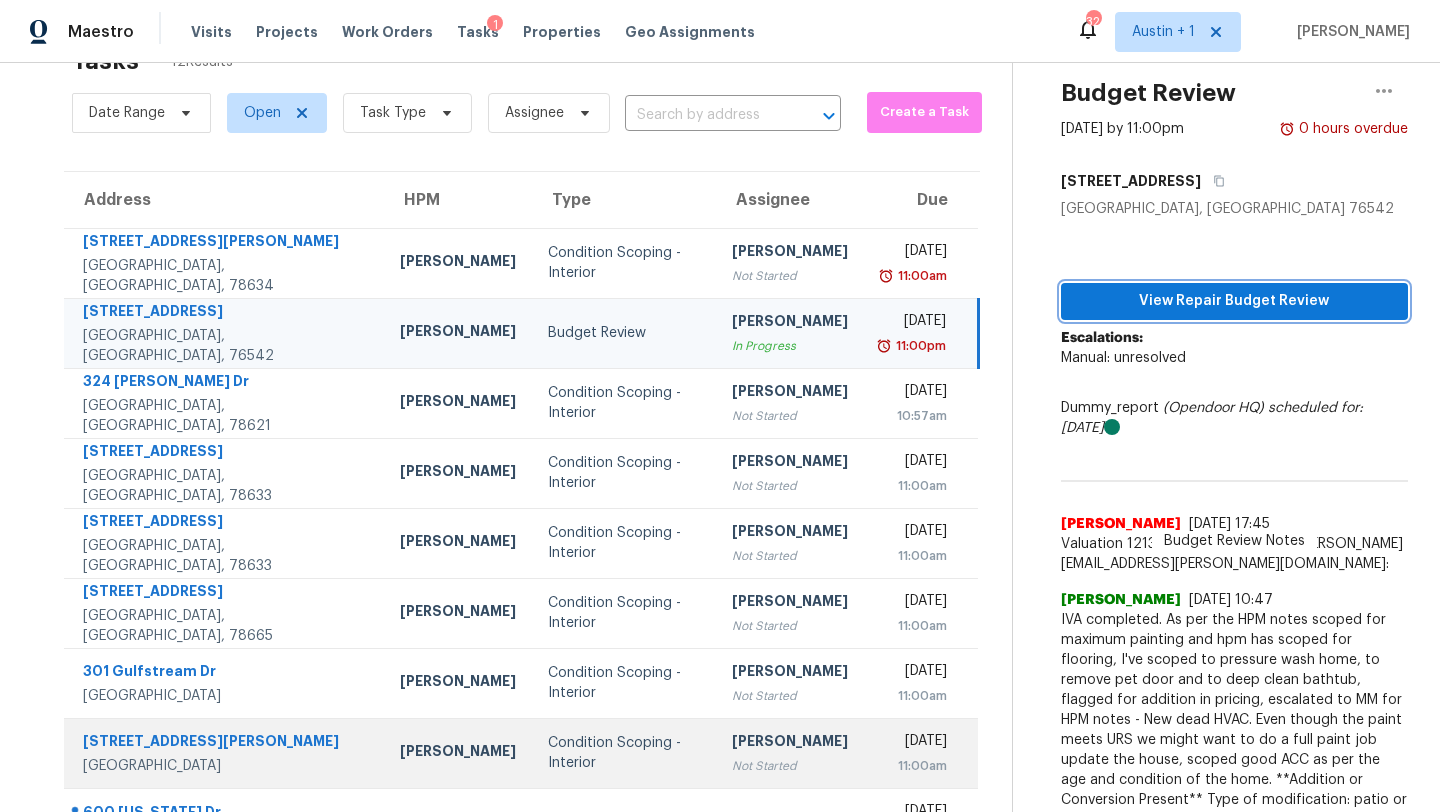 scroll, scrollTop: 0, scrollLeft: 0, axis: both 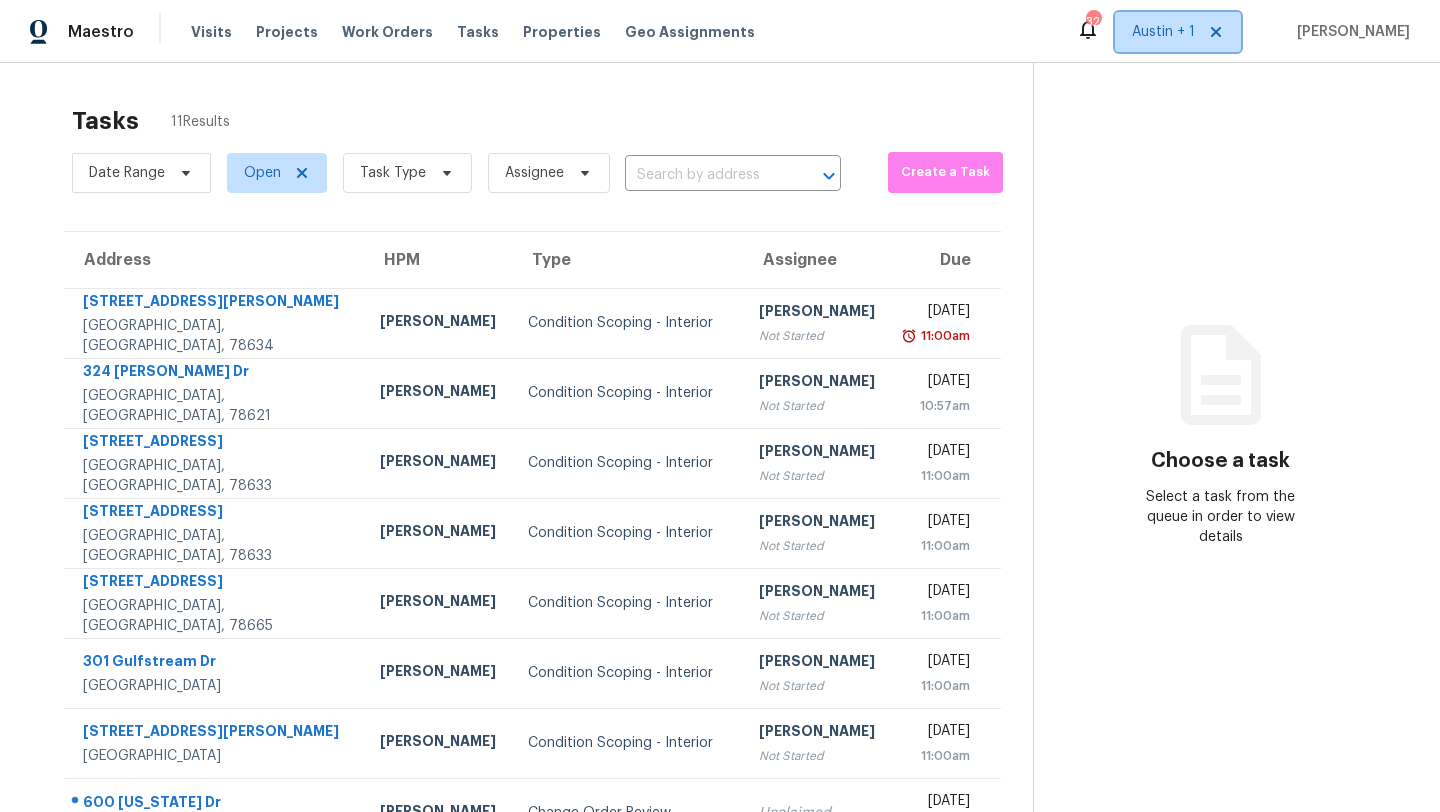 click on "Austin + 1" at bounding box center [1163, 32] 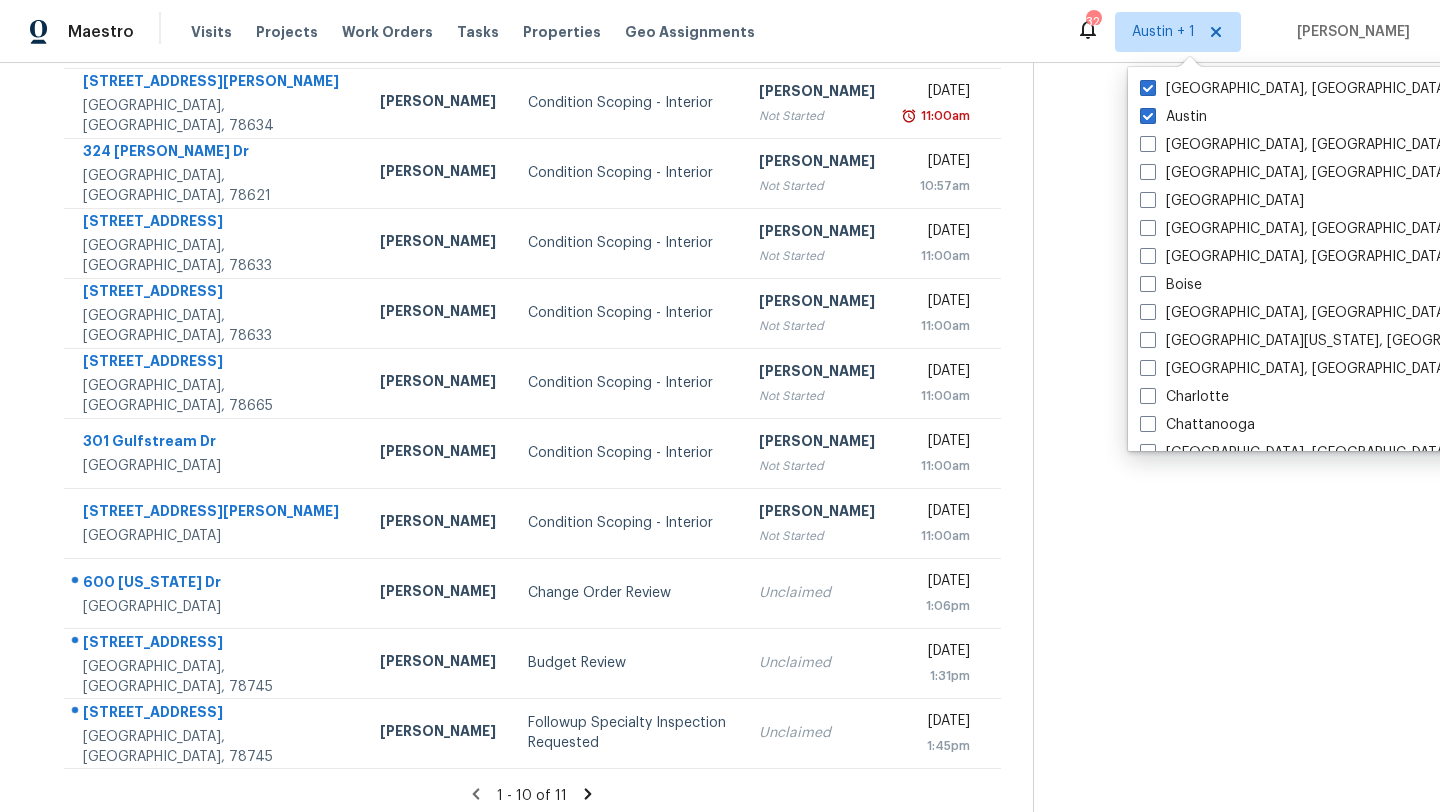scroll, scrollTop: 229, scrollLeft: 0, axis: vertical 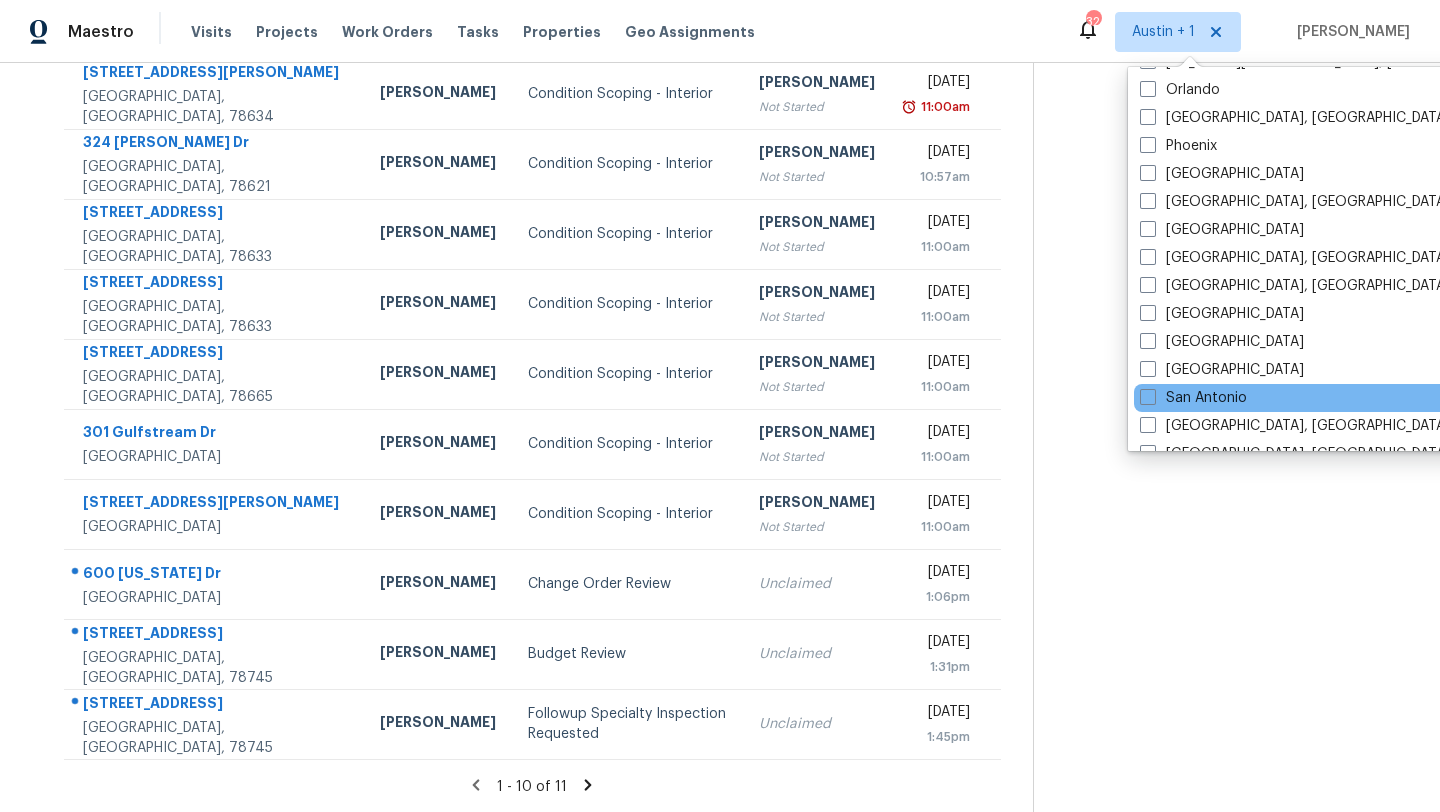 click on "San Antonio" at bounding box center (1335, 398) 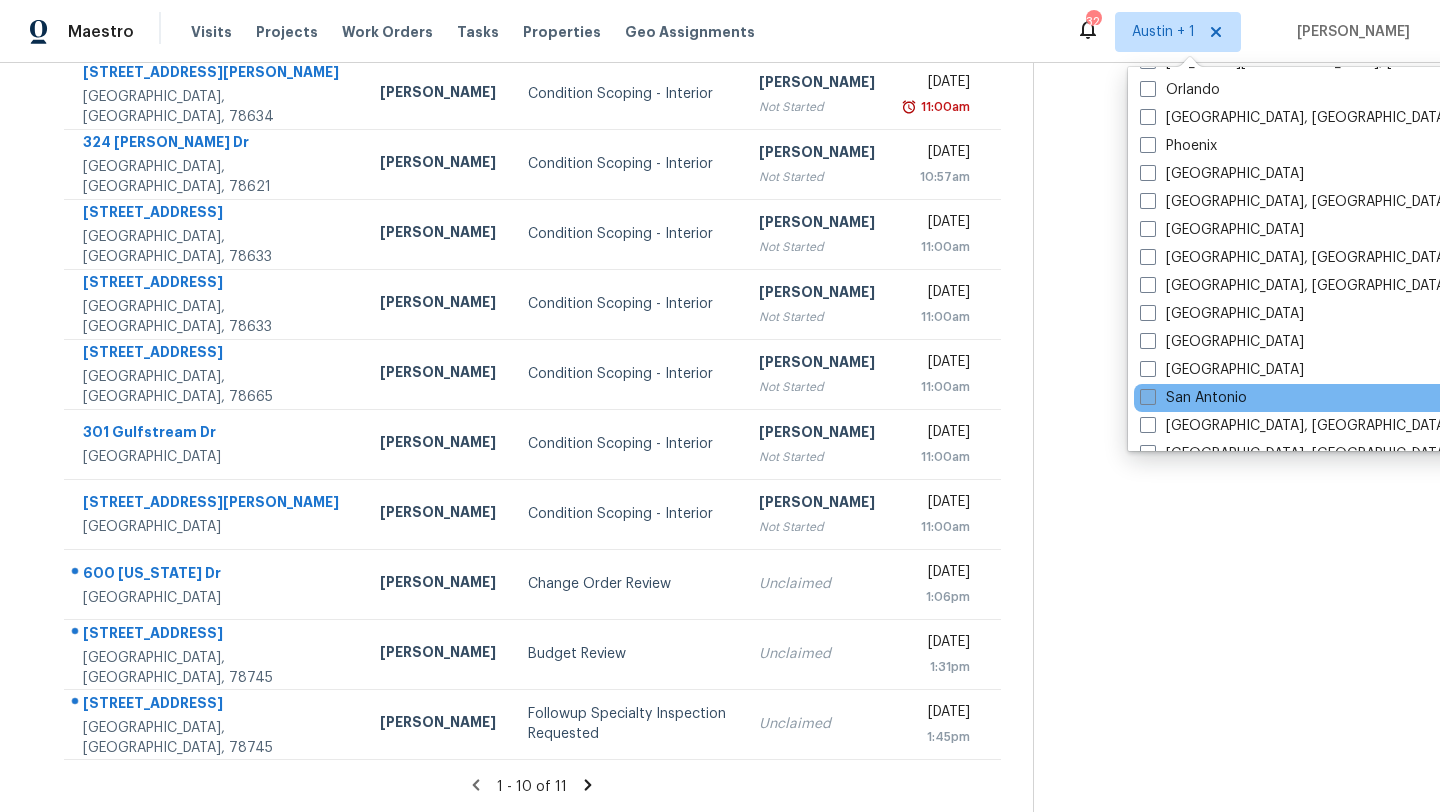 click on "San Antonio" at bounding box center [1193, 398] 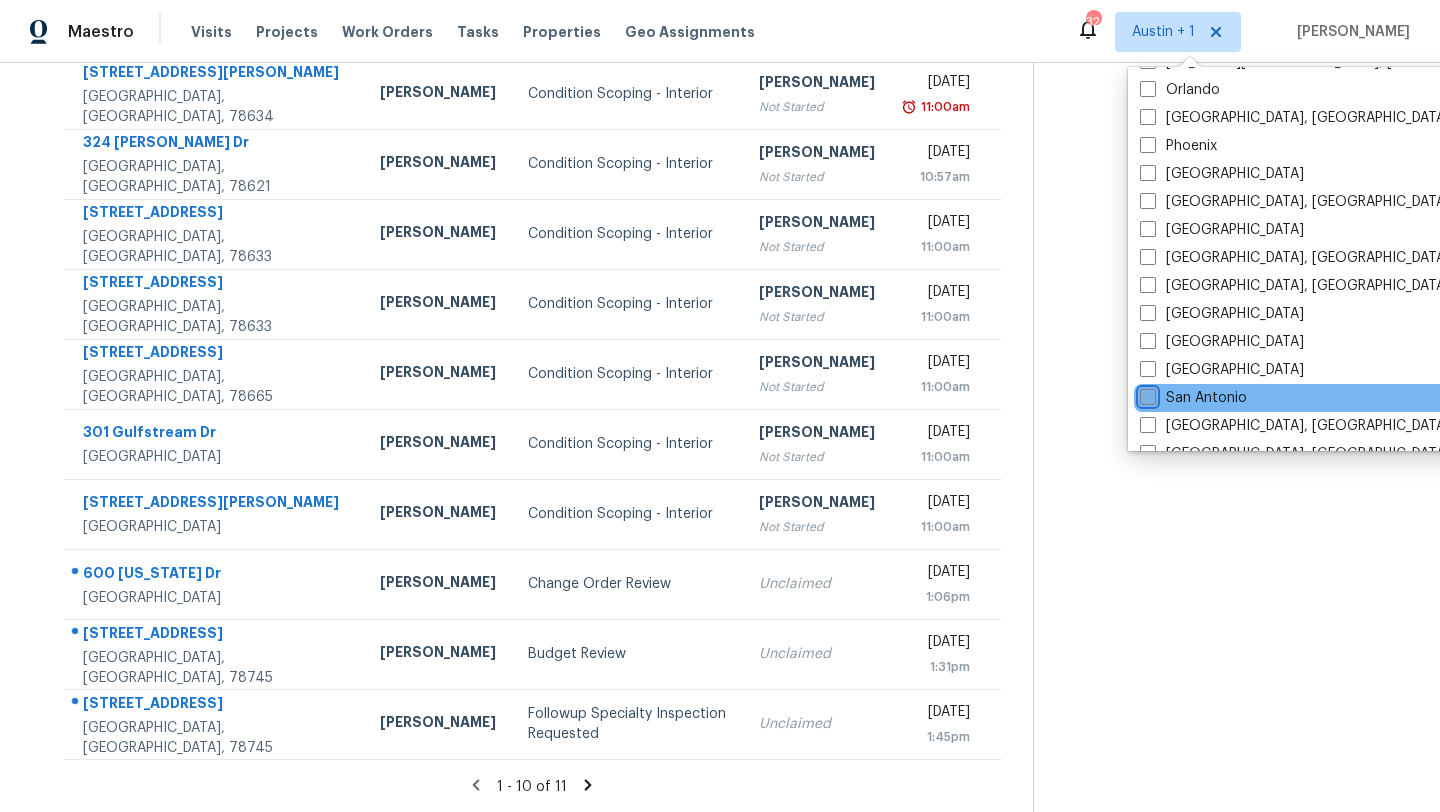click on "San Antonio" at bounding box center [1146, 394] 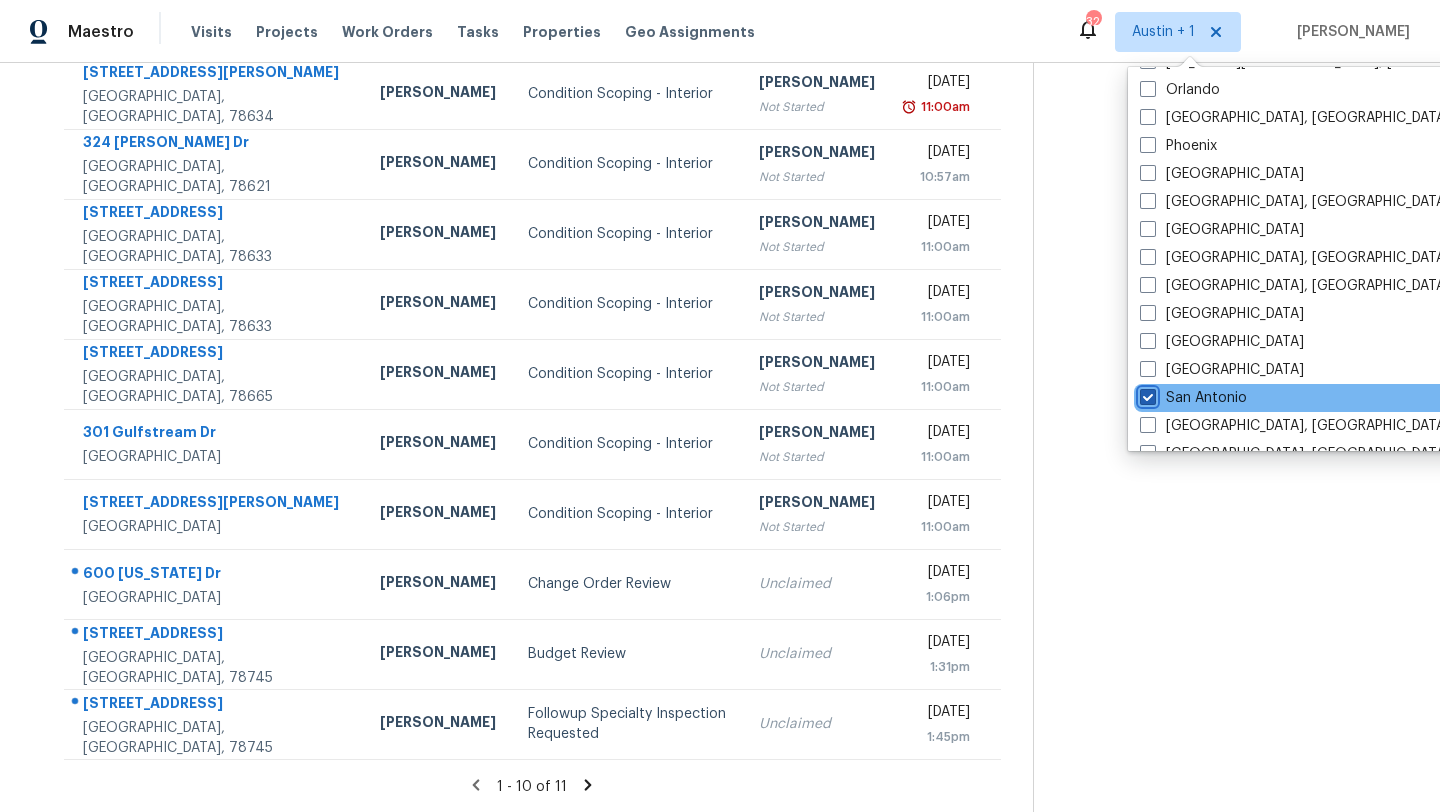 checkbox on "true" 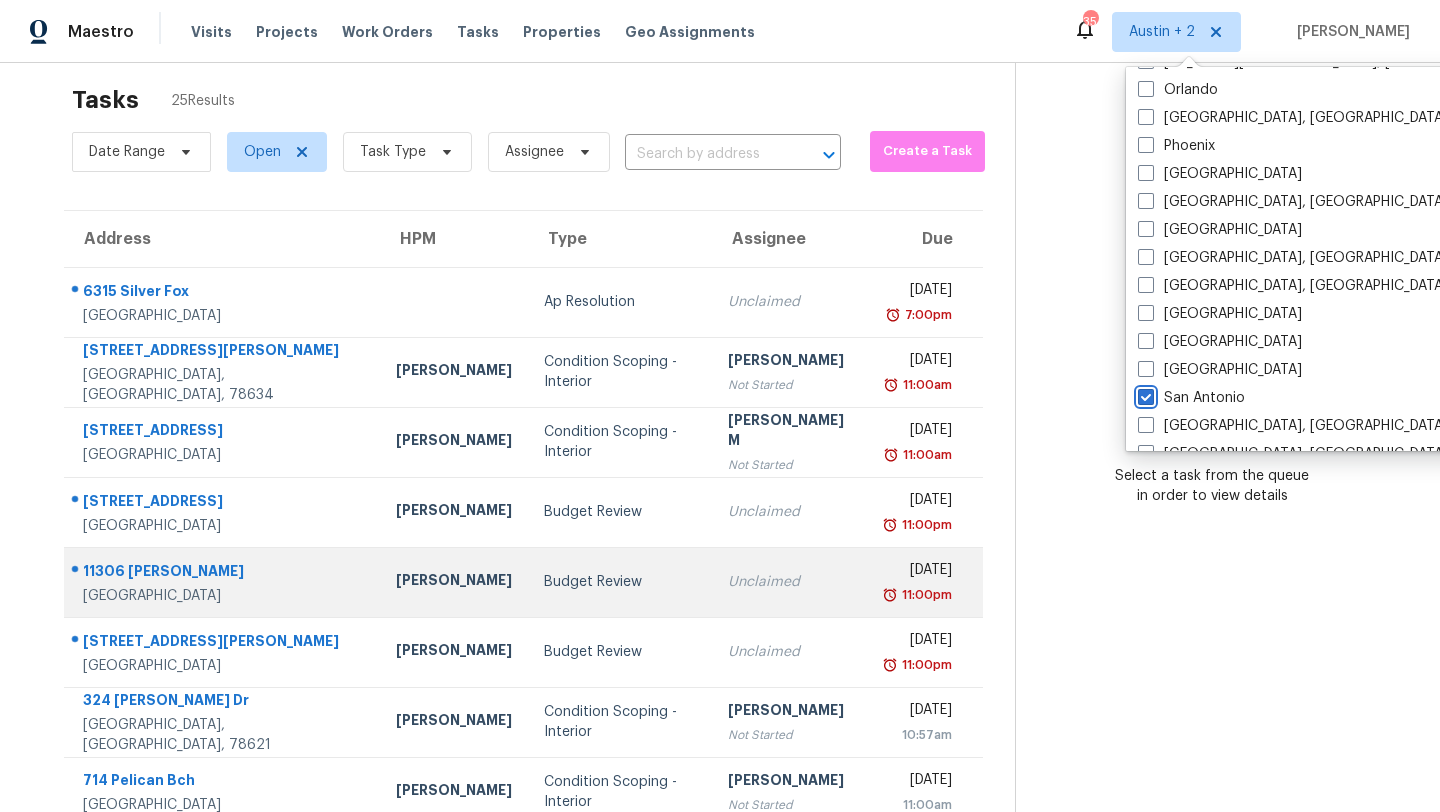 scroll, scrollTop: 0, scrollLeft: 0, axis: both 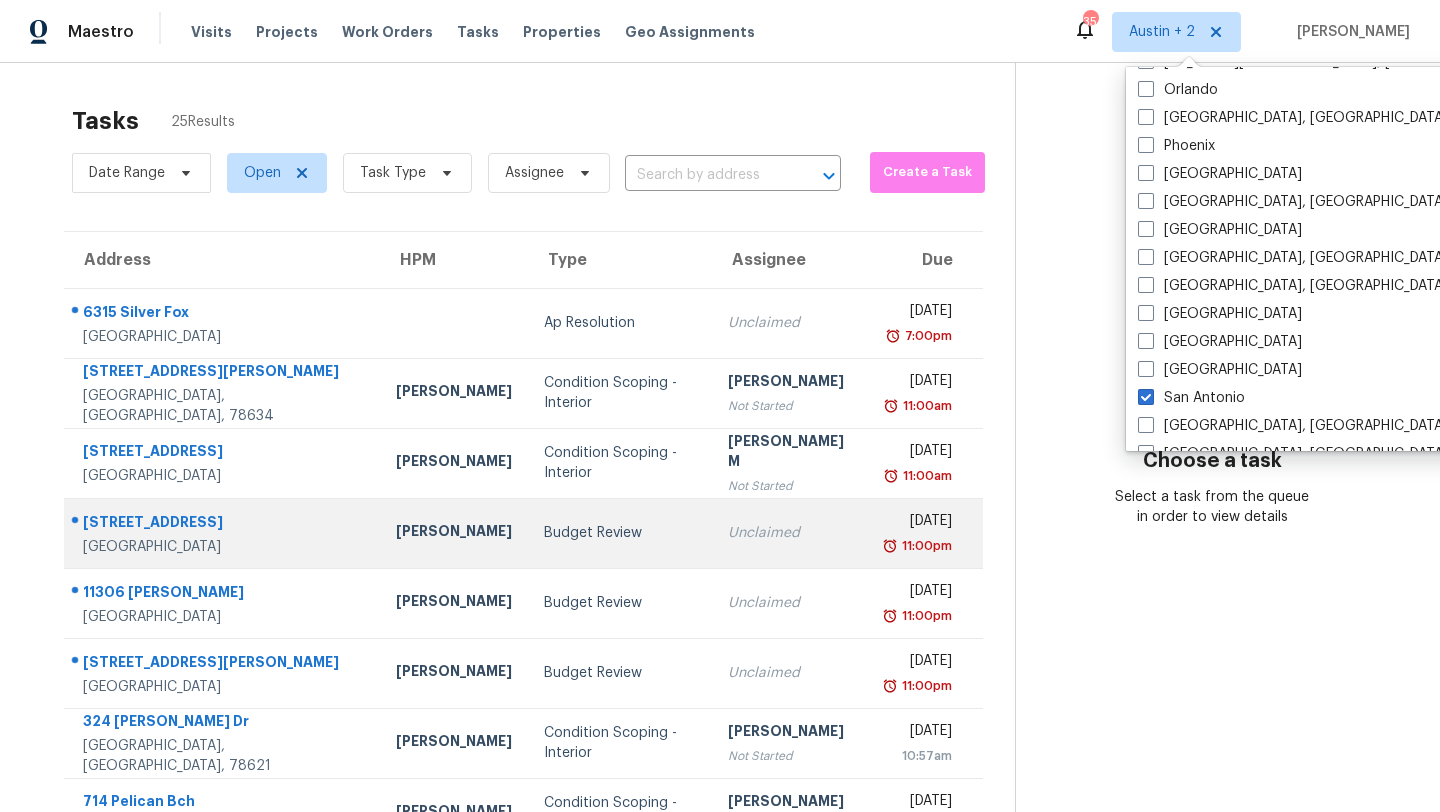 click on "Budget Review" at bounding box center (620, 533) 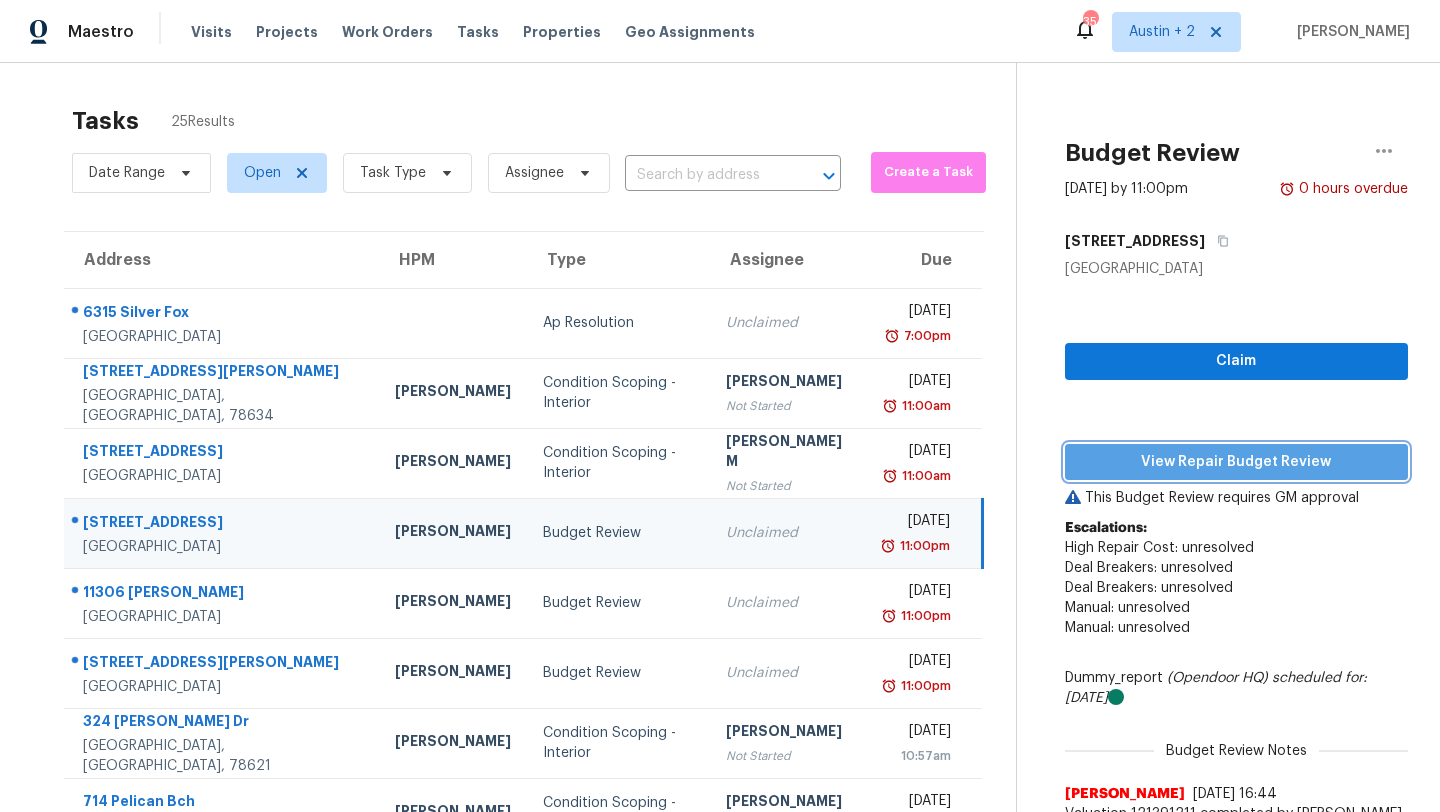 click on "View Repair Budget Review" at bounding box center (1236, 462) 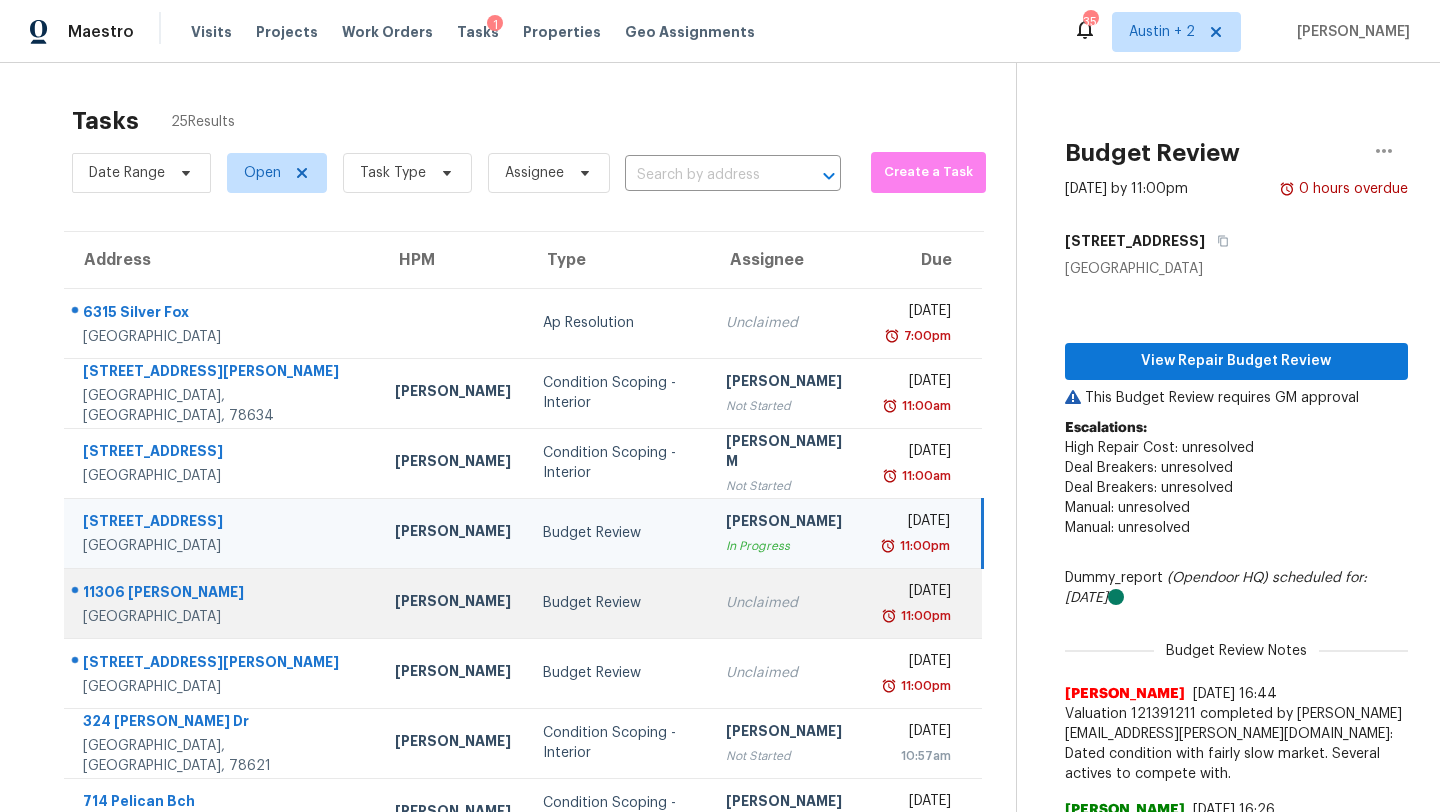 click on "Budget Review" at bounding box center (618, 603) 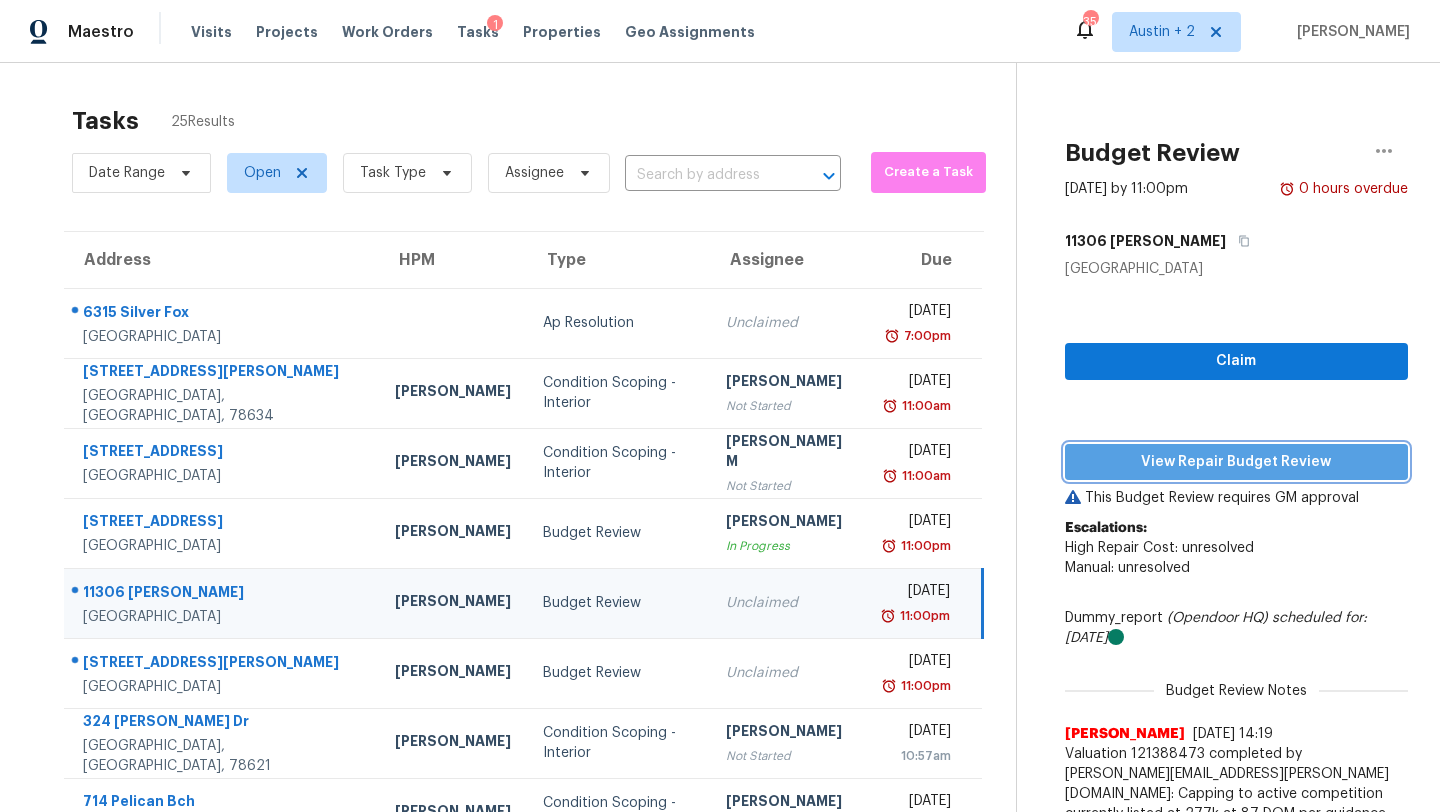 click on "View Repair Budget Review" at bounding box center (1236, 462) 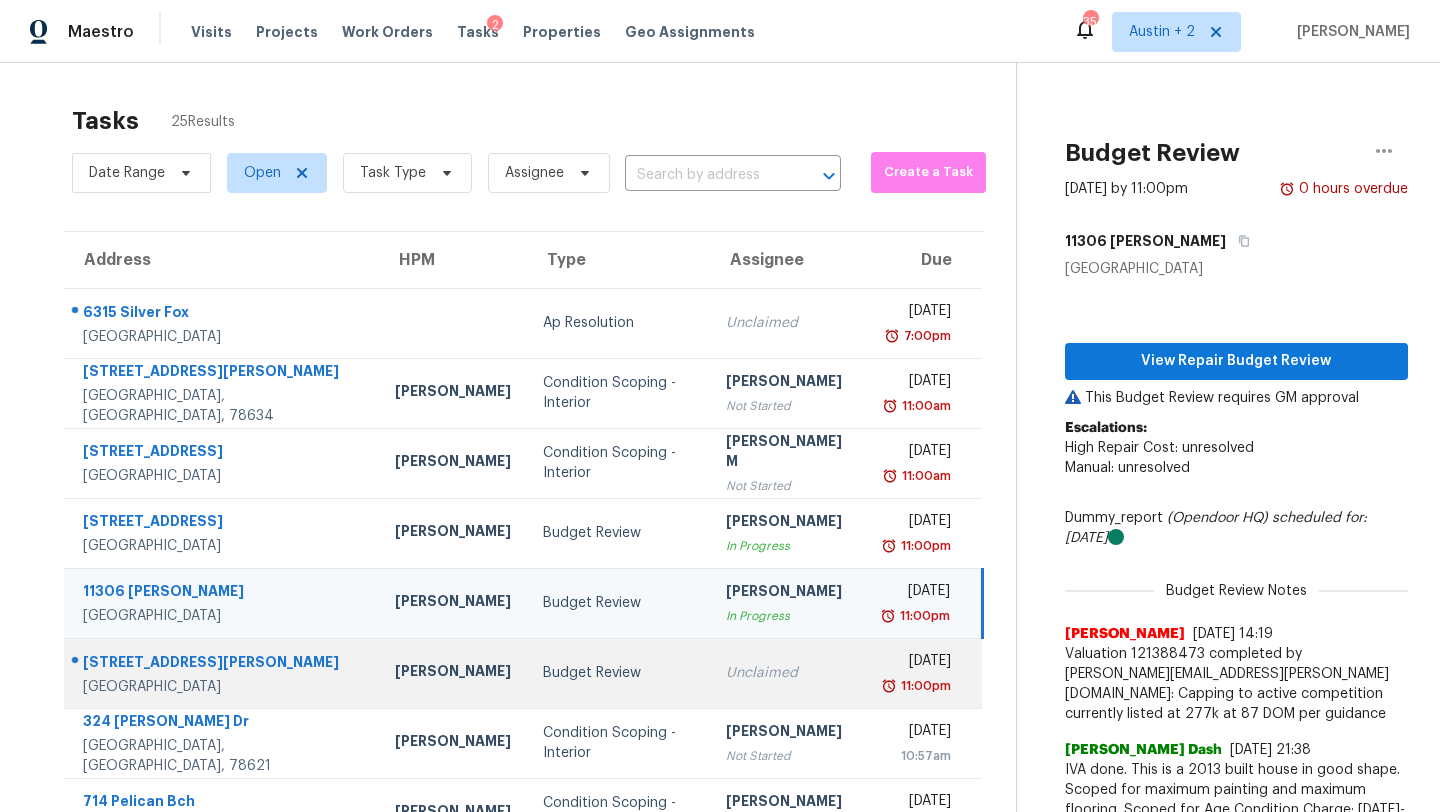 click on "Budget Review" at bounding box center (618, 673) 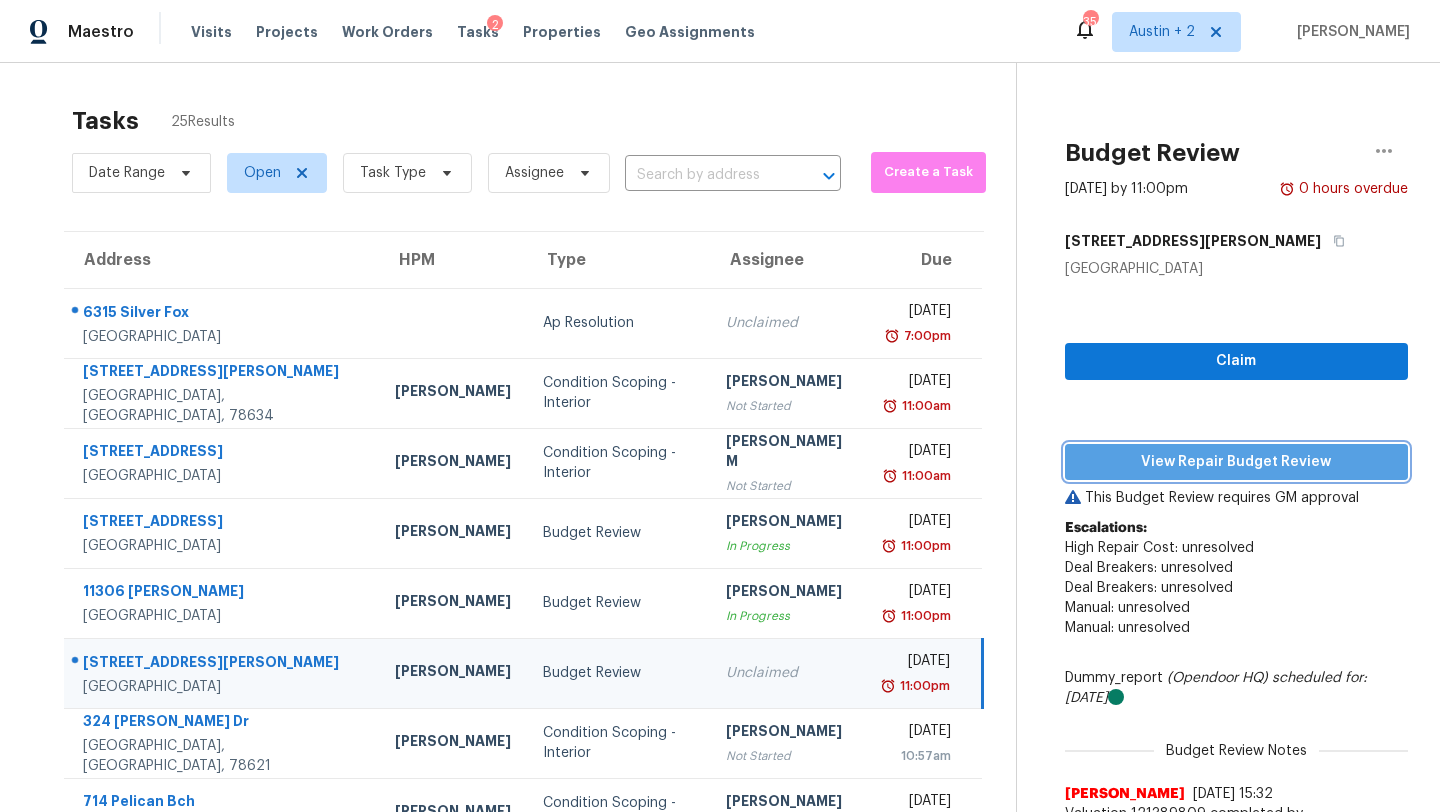 click on "View Repair Budget Review" at bounding box center [1236, 462] 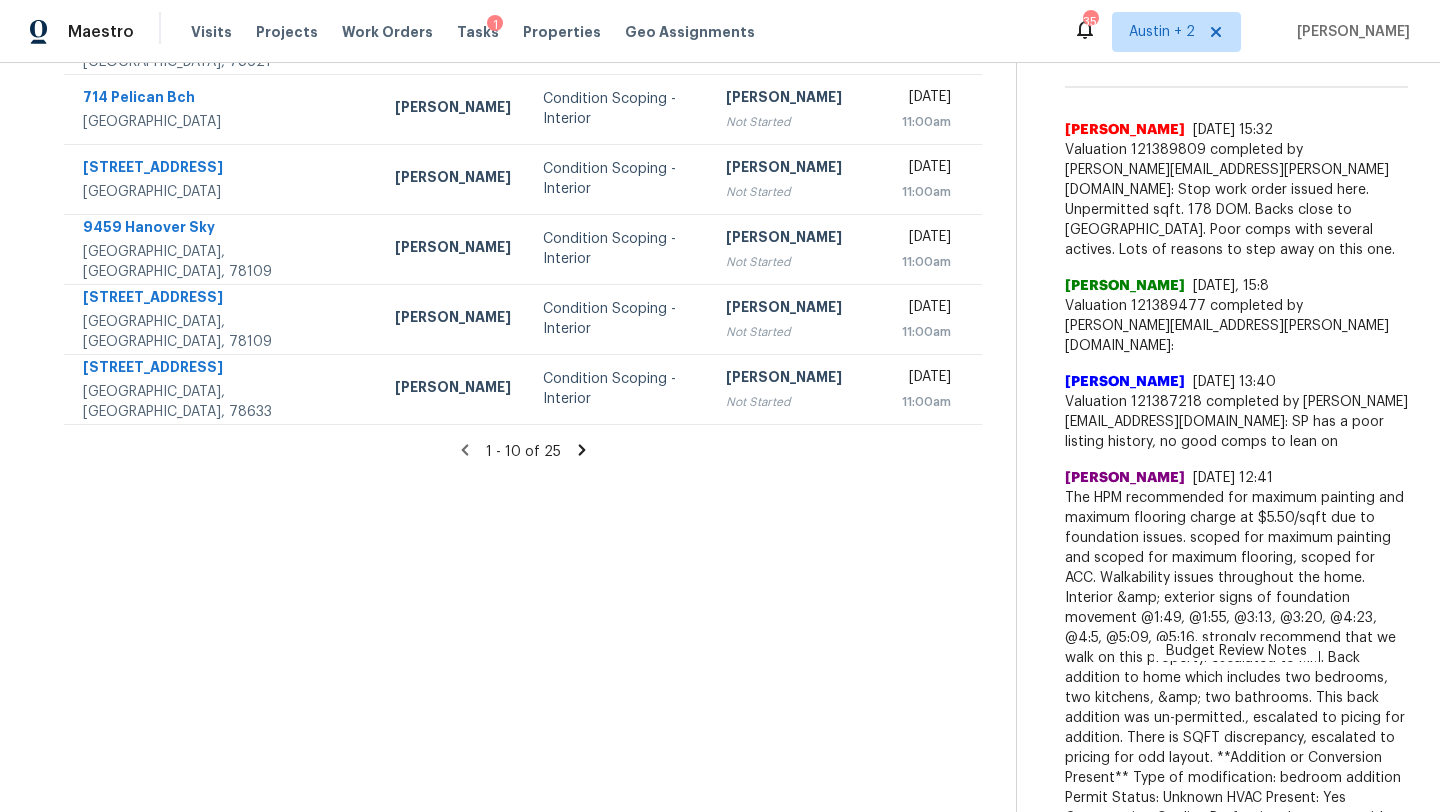 scroll, scrollTop: 570, scrollLeft: 0, axis: vertical 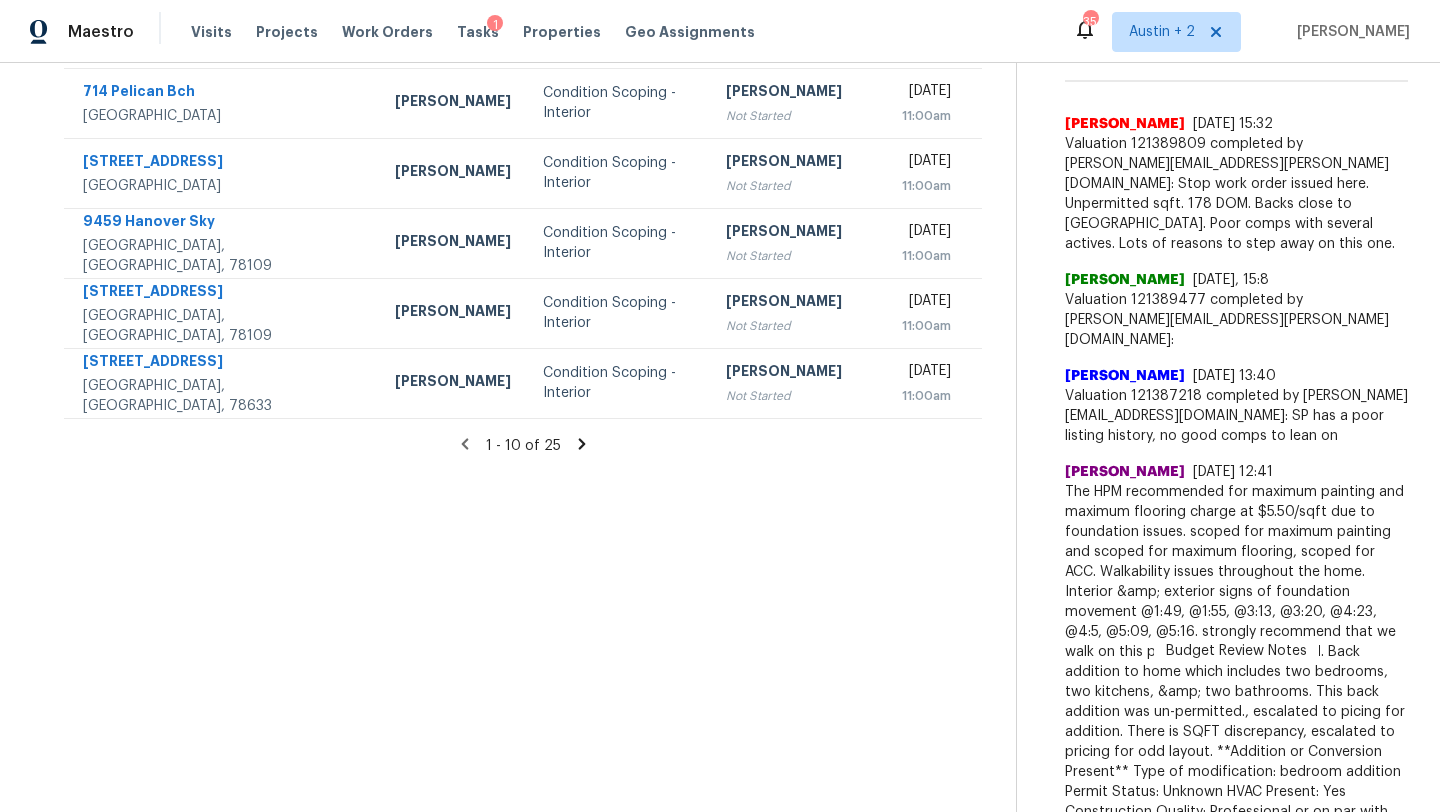 click 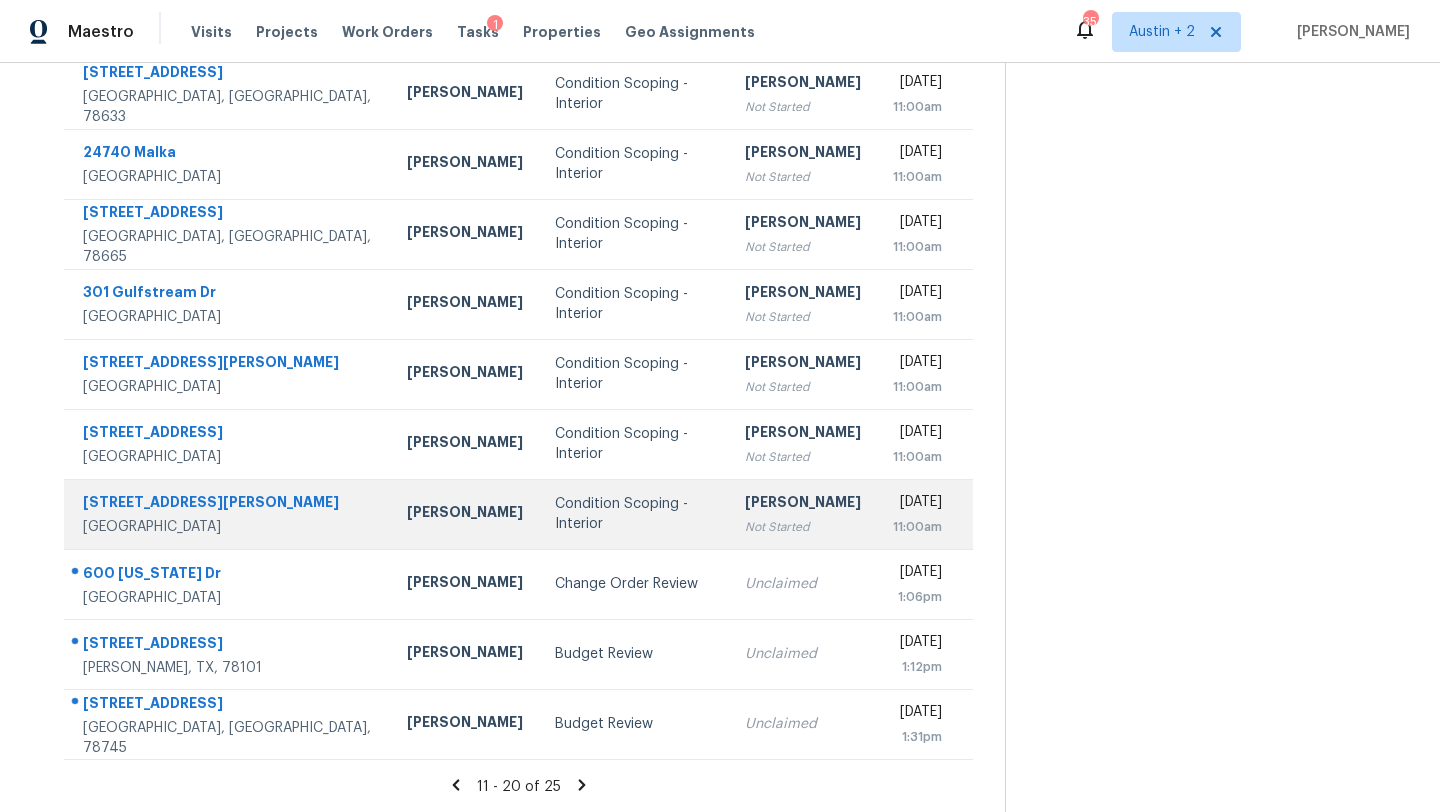 scroll, scrollTop: 0, scrollLeft: 0, axis: both 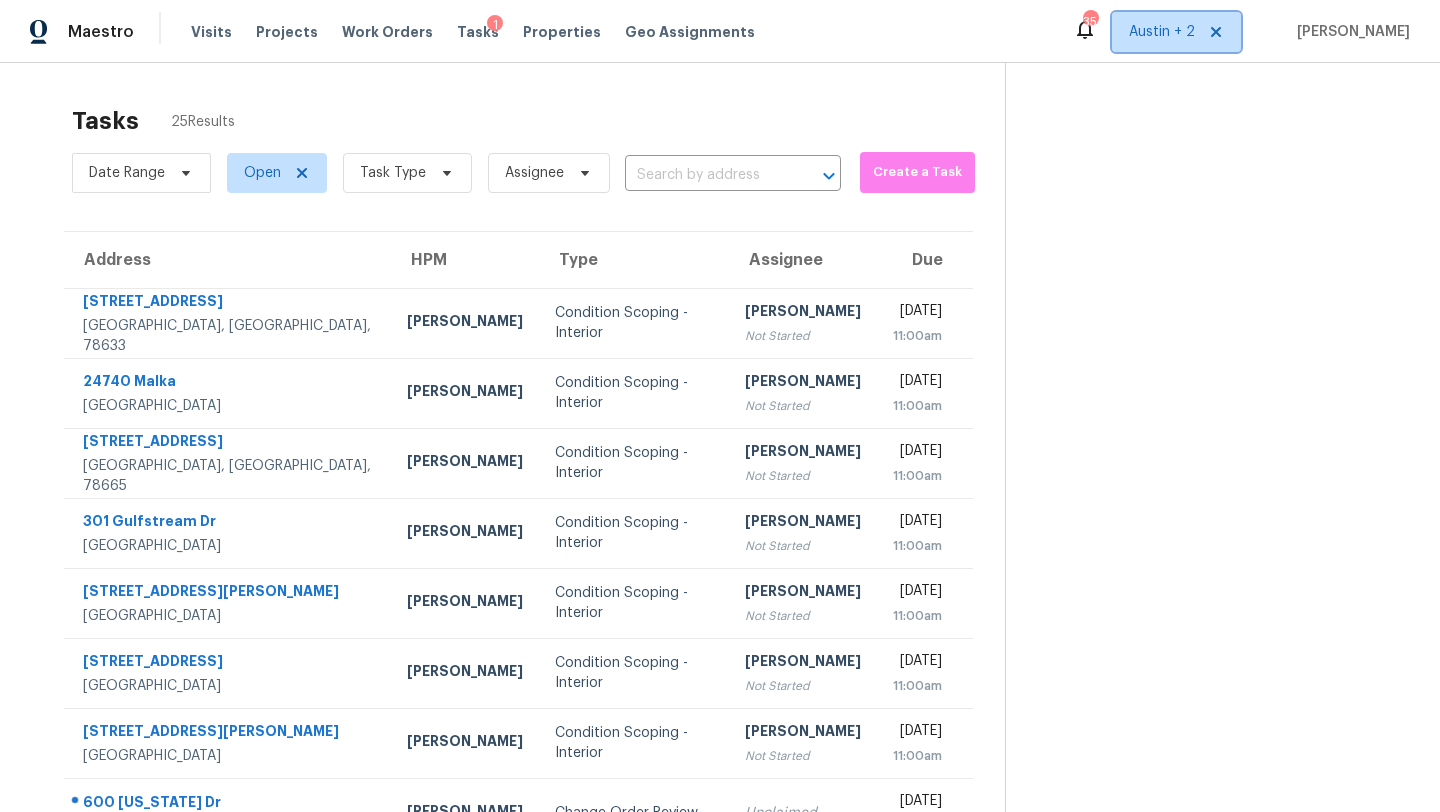 click on "Austin + 2" at bounding box center [1176, 32] 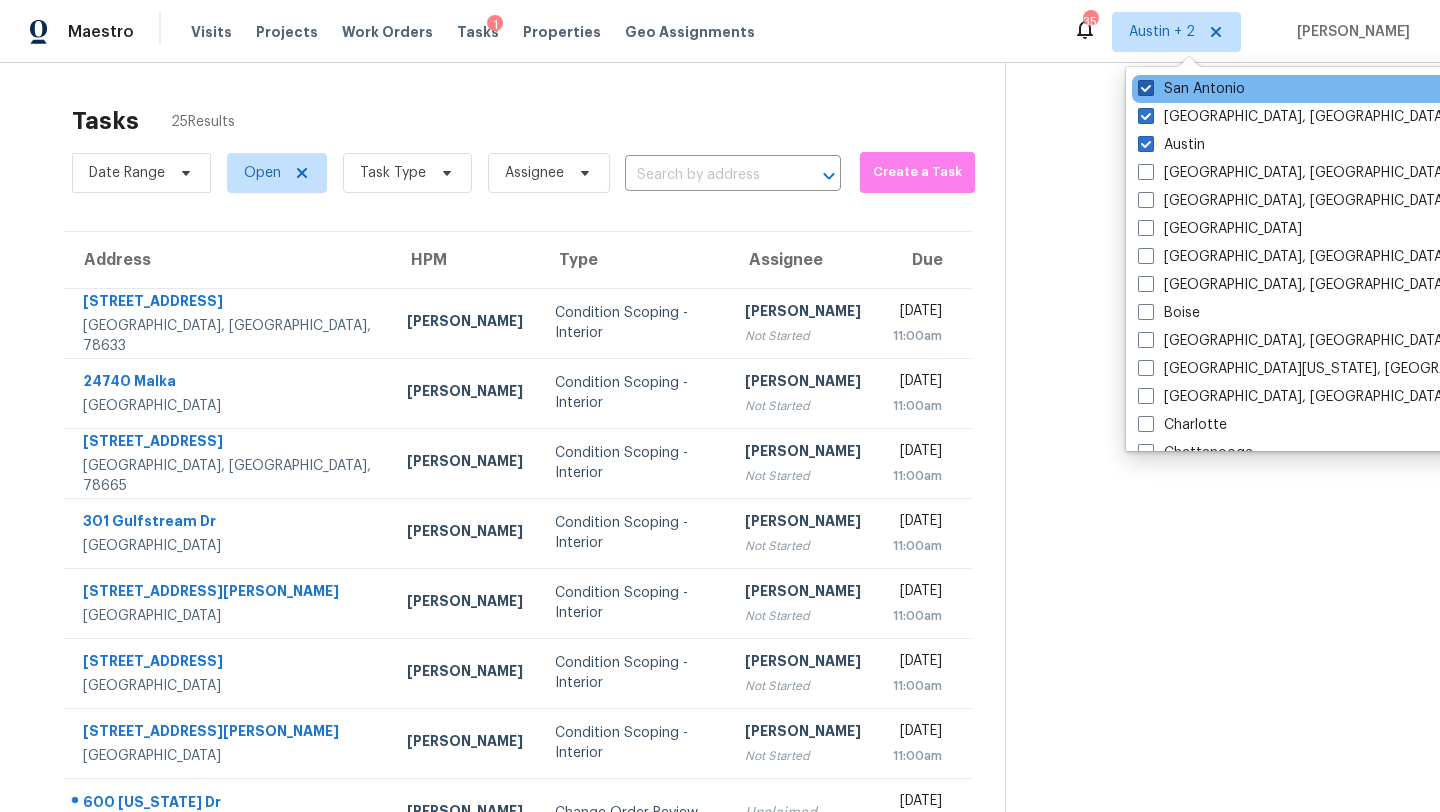 click on "San Antonio" at bounding box center [1191, 89] 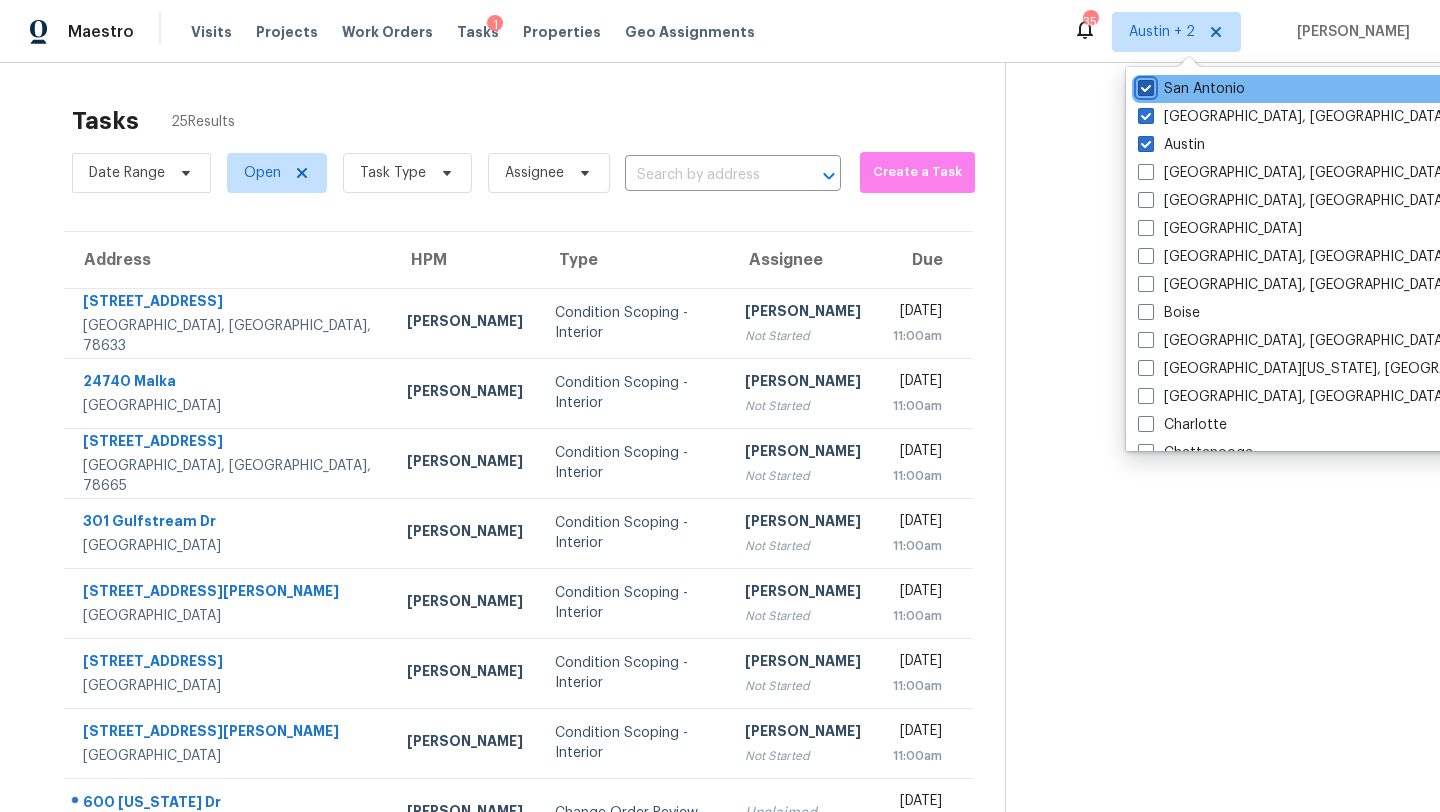 click on "San Antonio" at bounding box center [1144, 85] 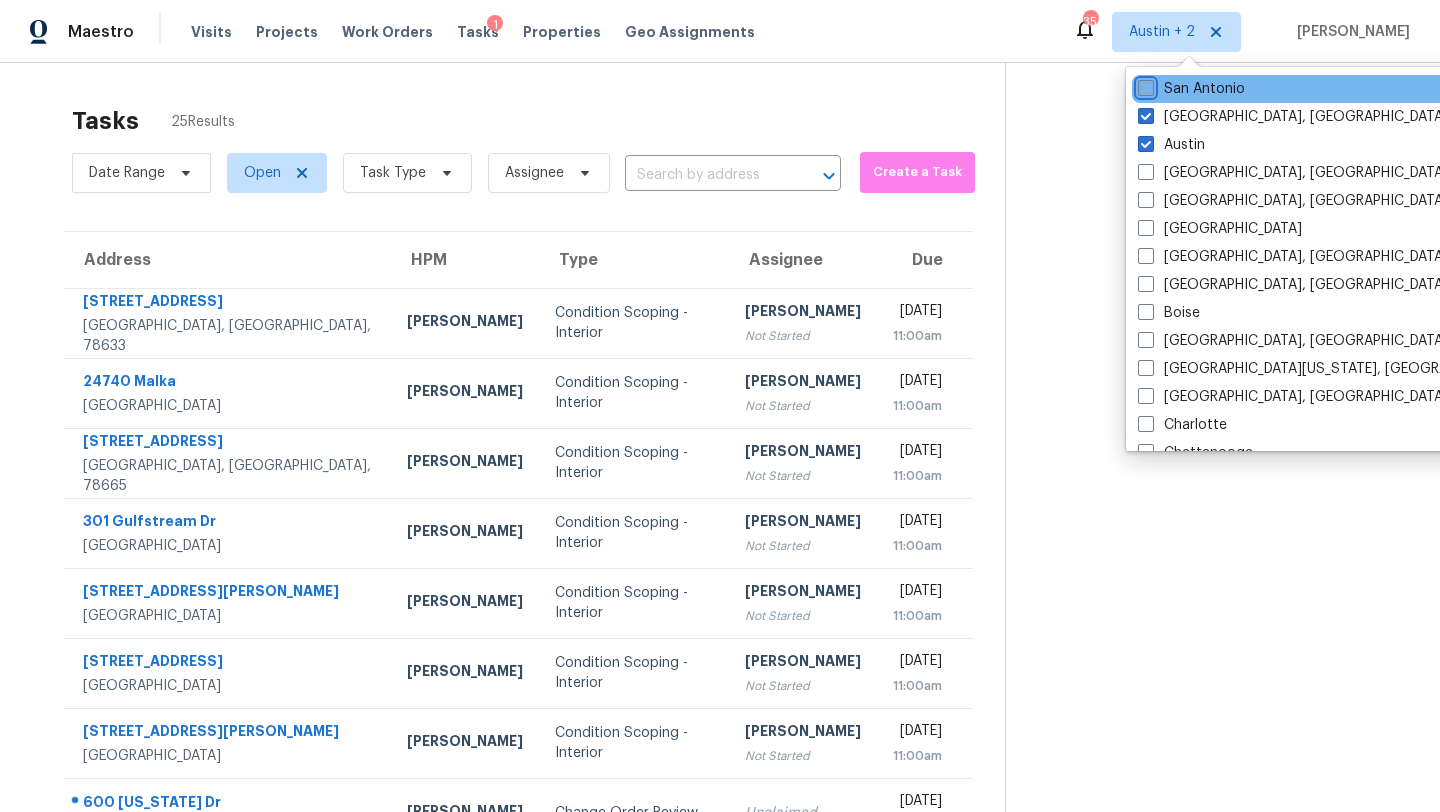 checkbox on "false" 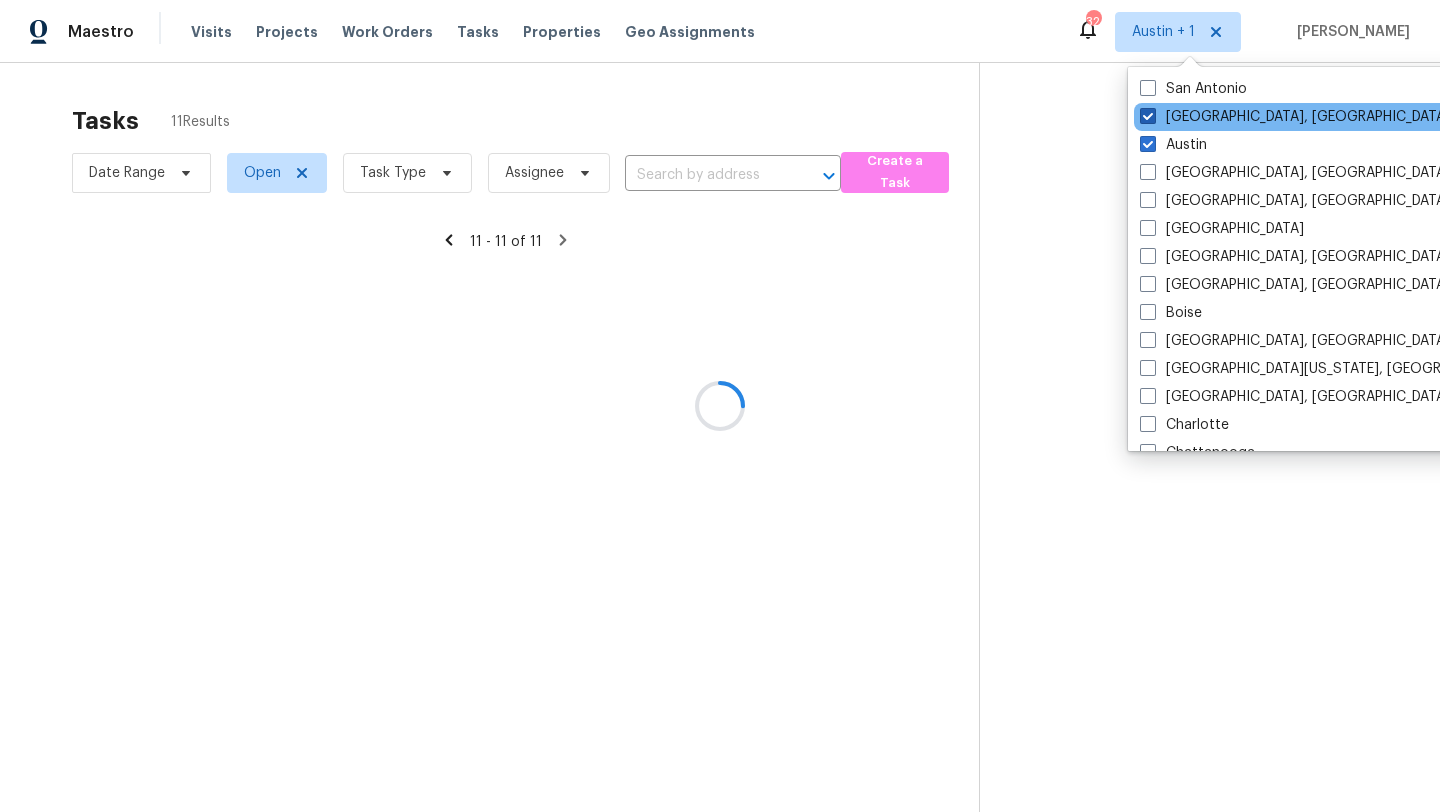 click at bounding box center (1148, 116) 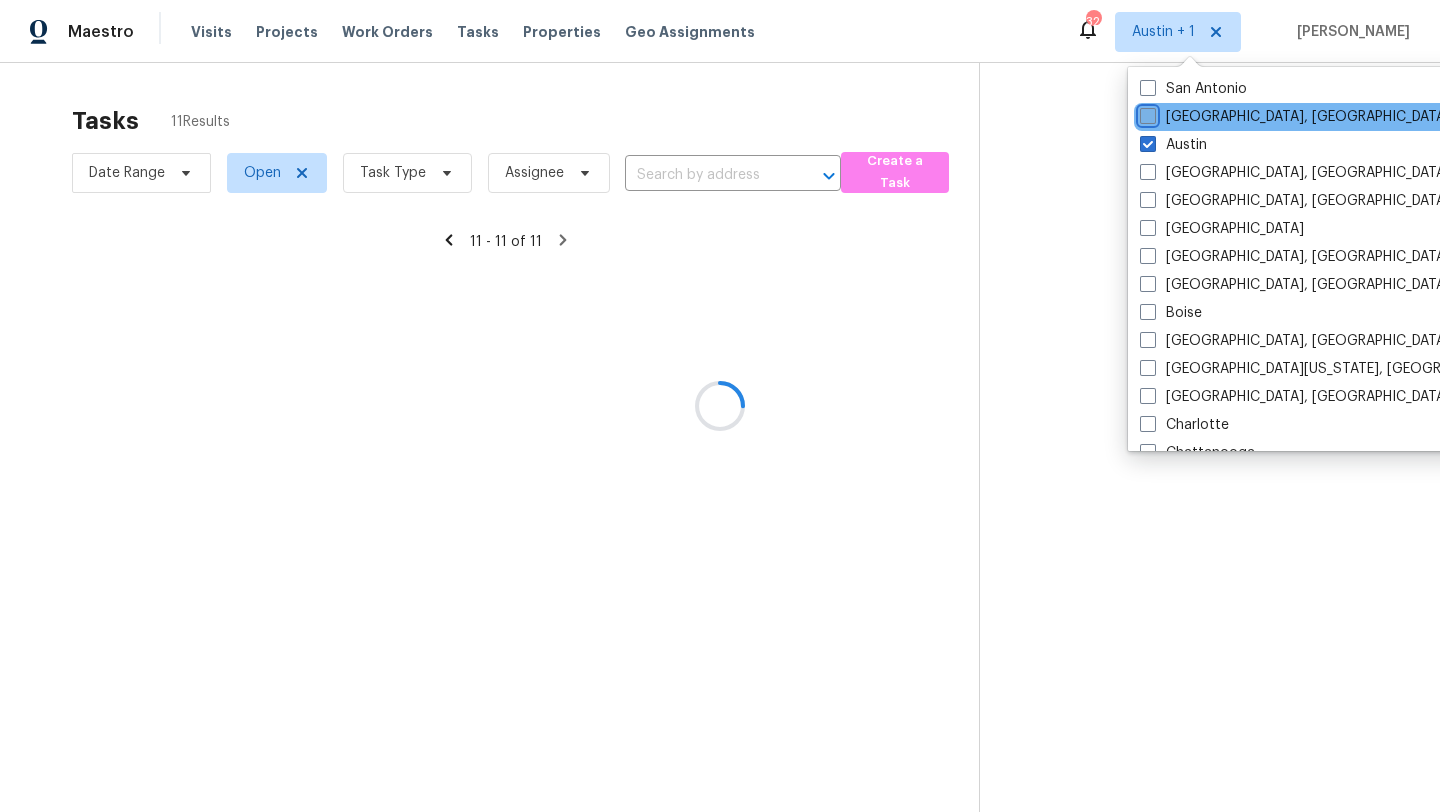 checkbox on "false" 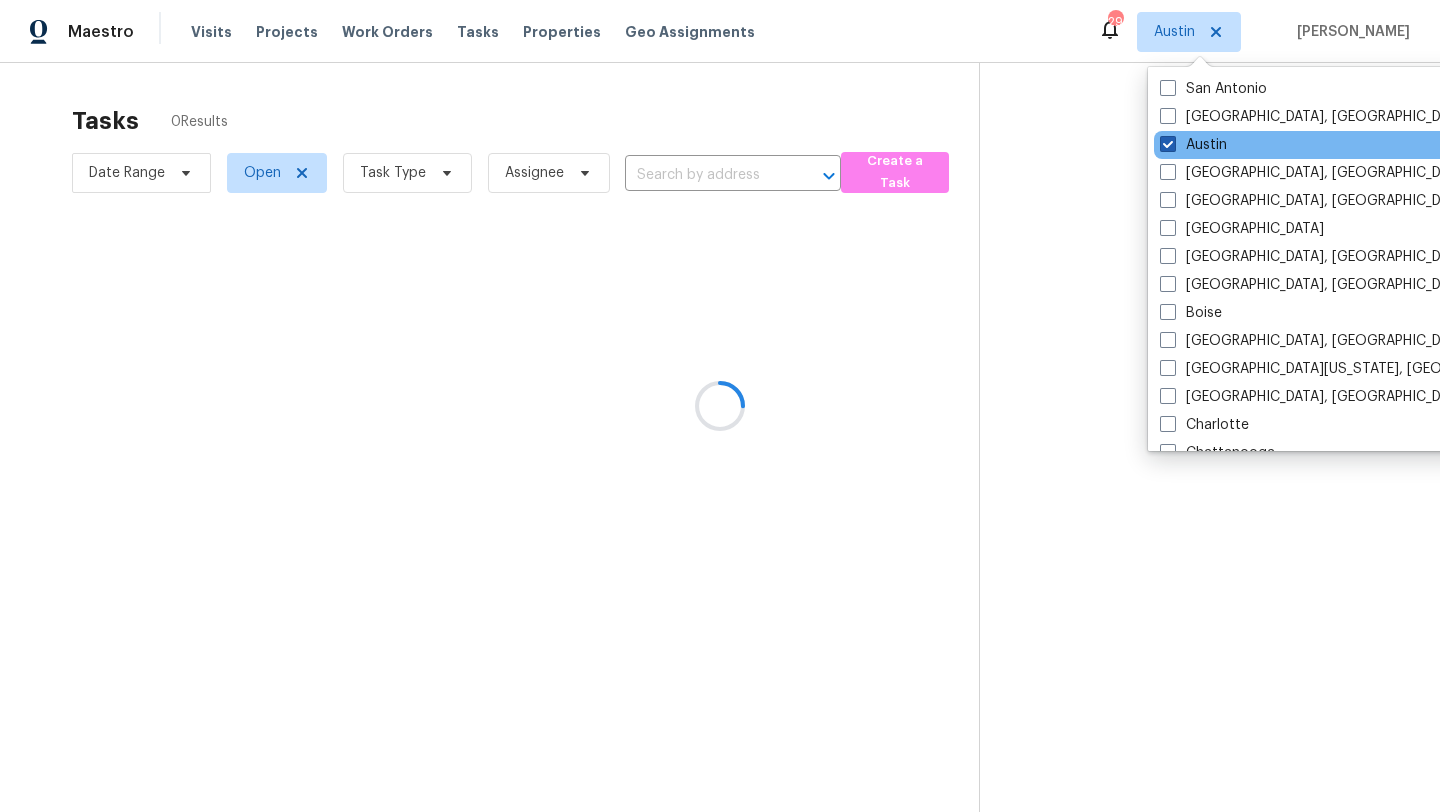 click at bounding box center (1168, 144) 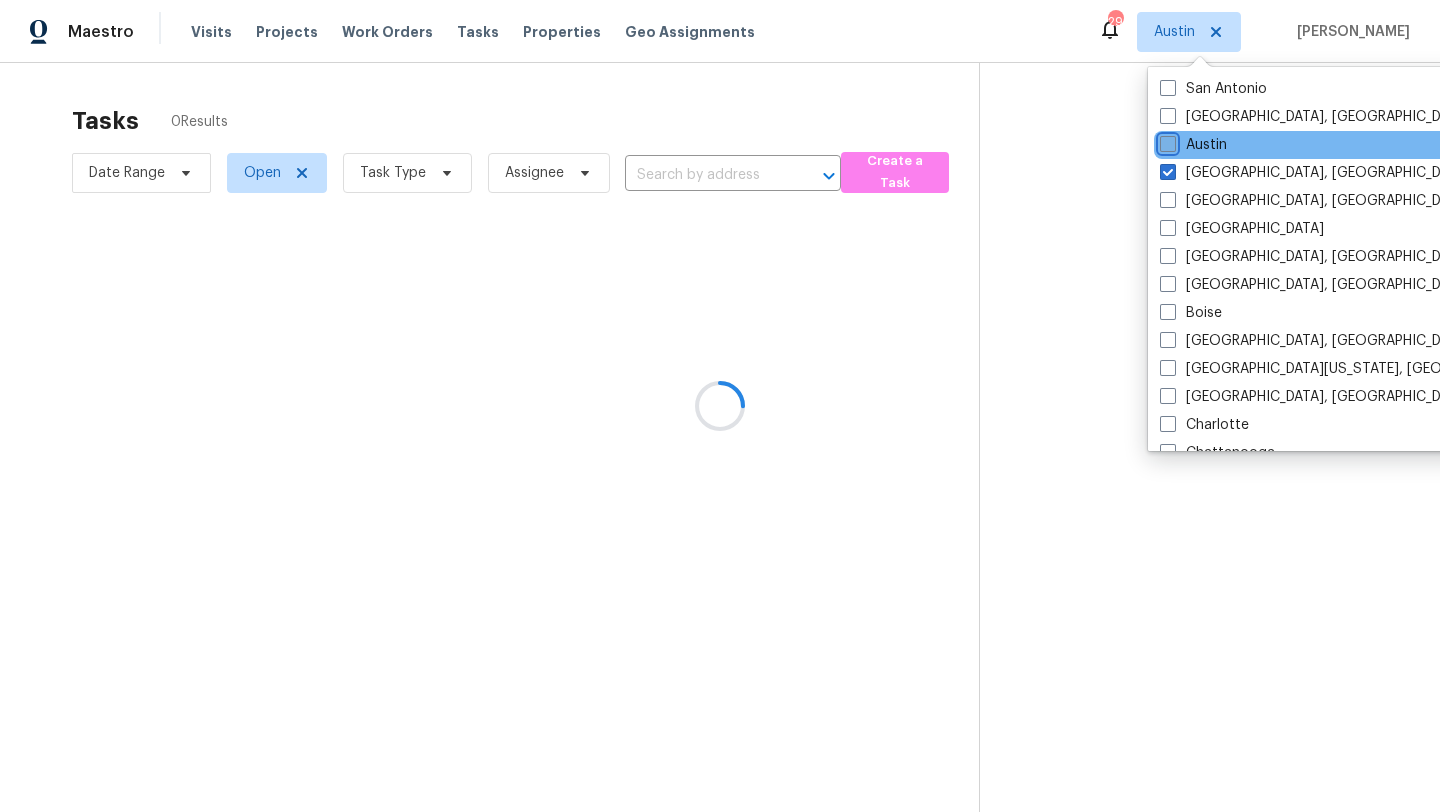 checkbox on "false" 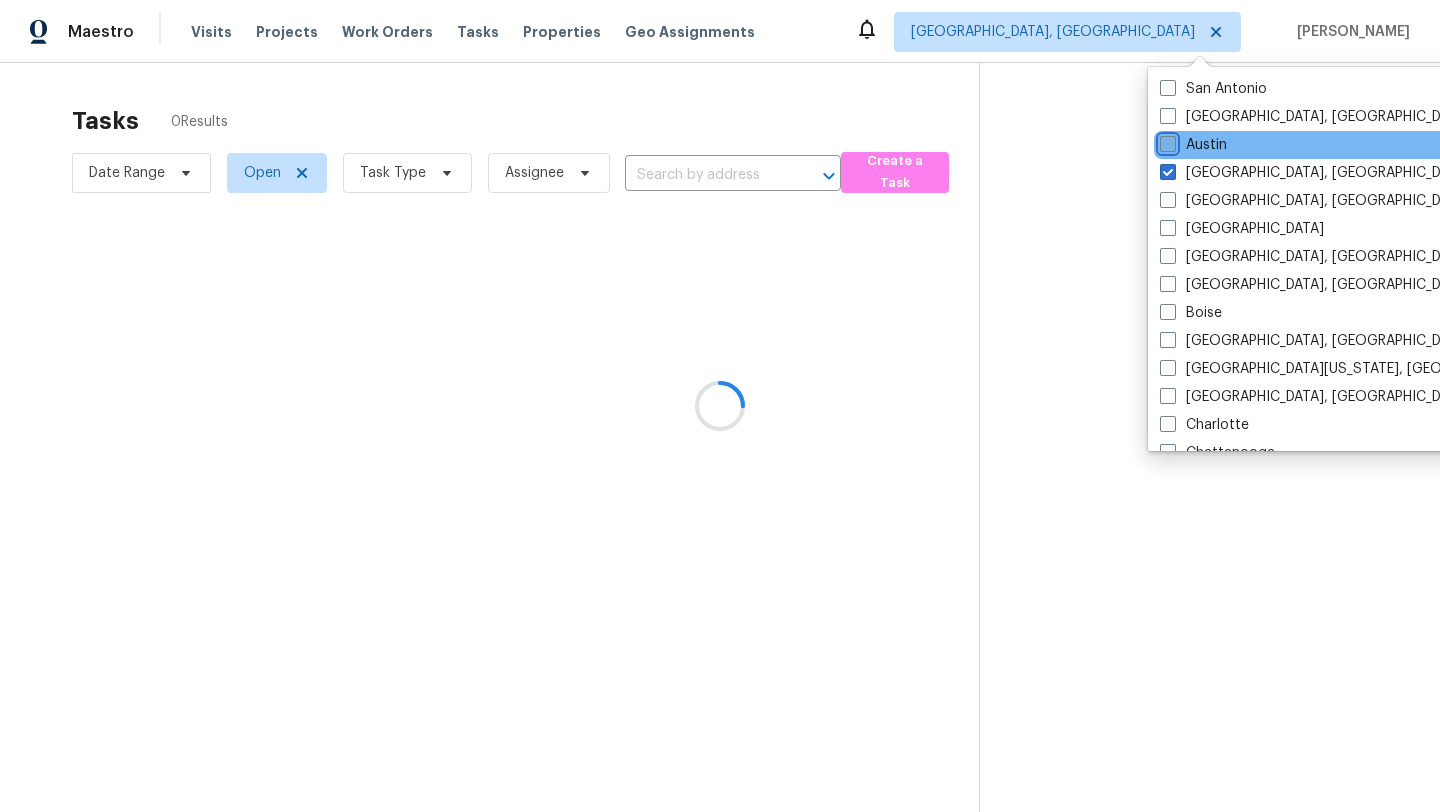 checkbox on "true" 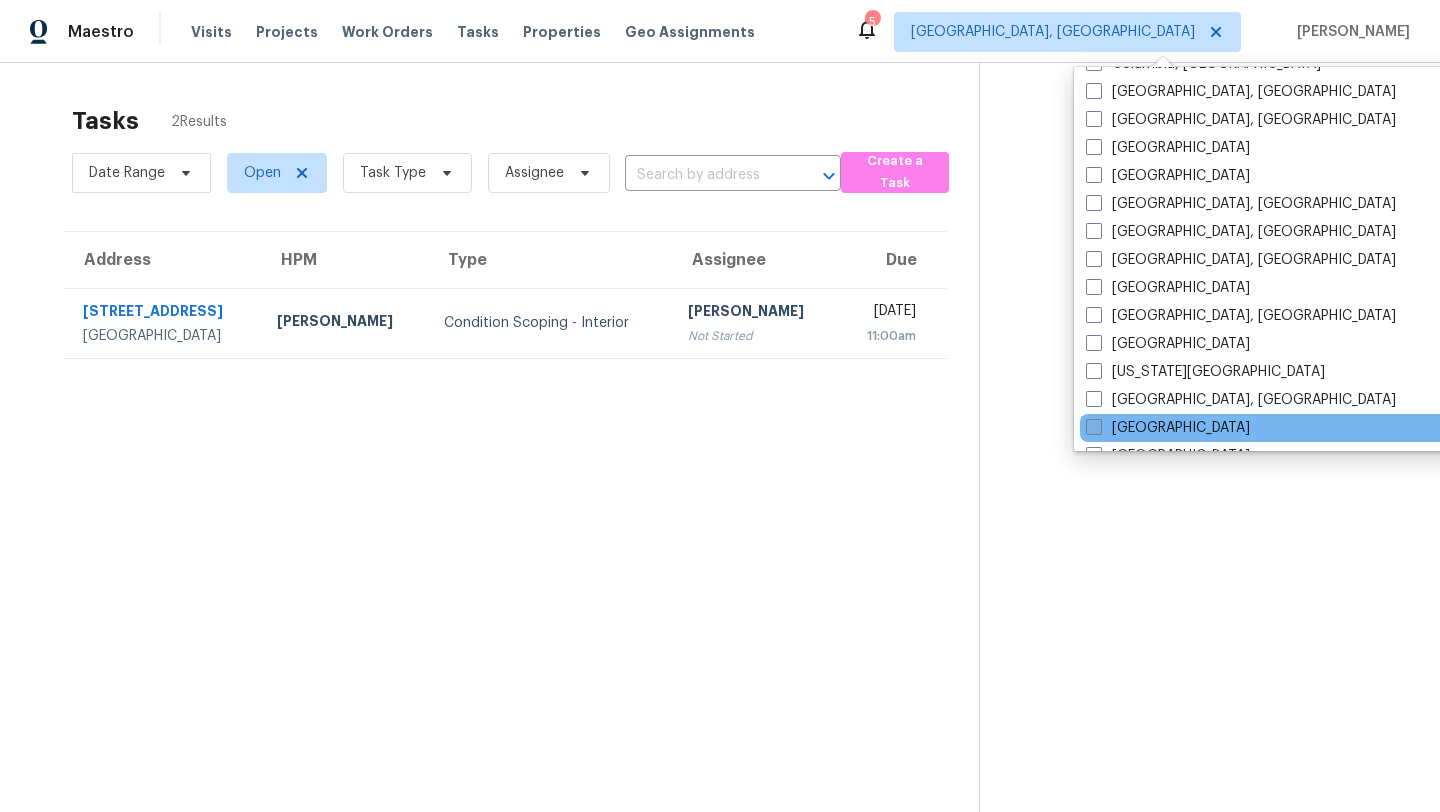 scroll, scrollTop: 528, scrollLeft: 0, axis: vertical 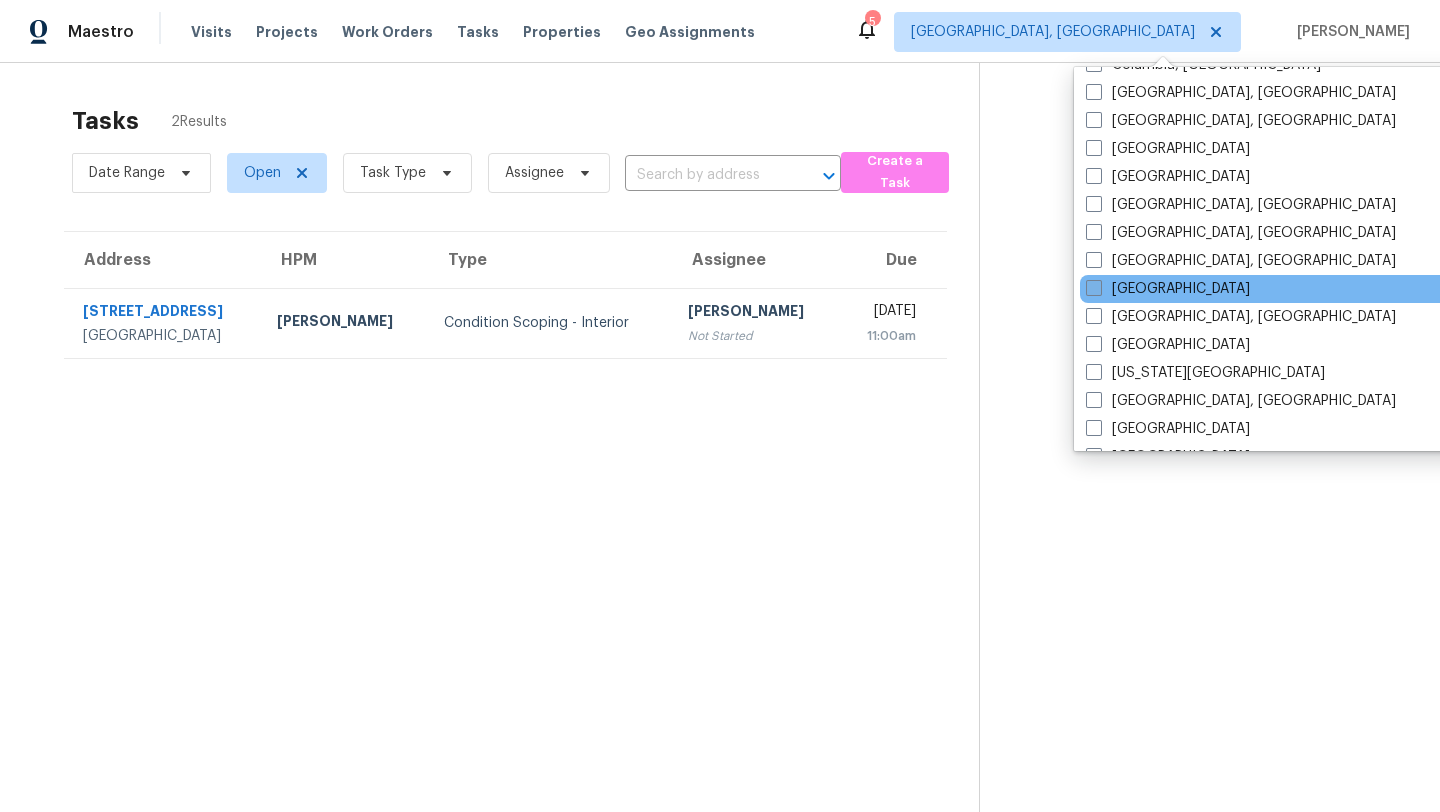 click on "Houston" at bounding box center [1168, 289] 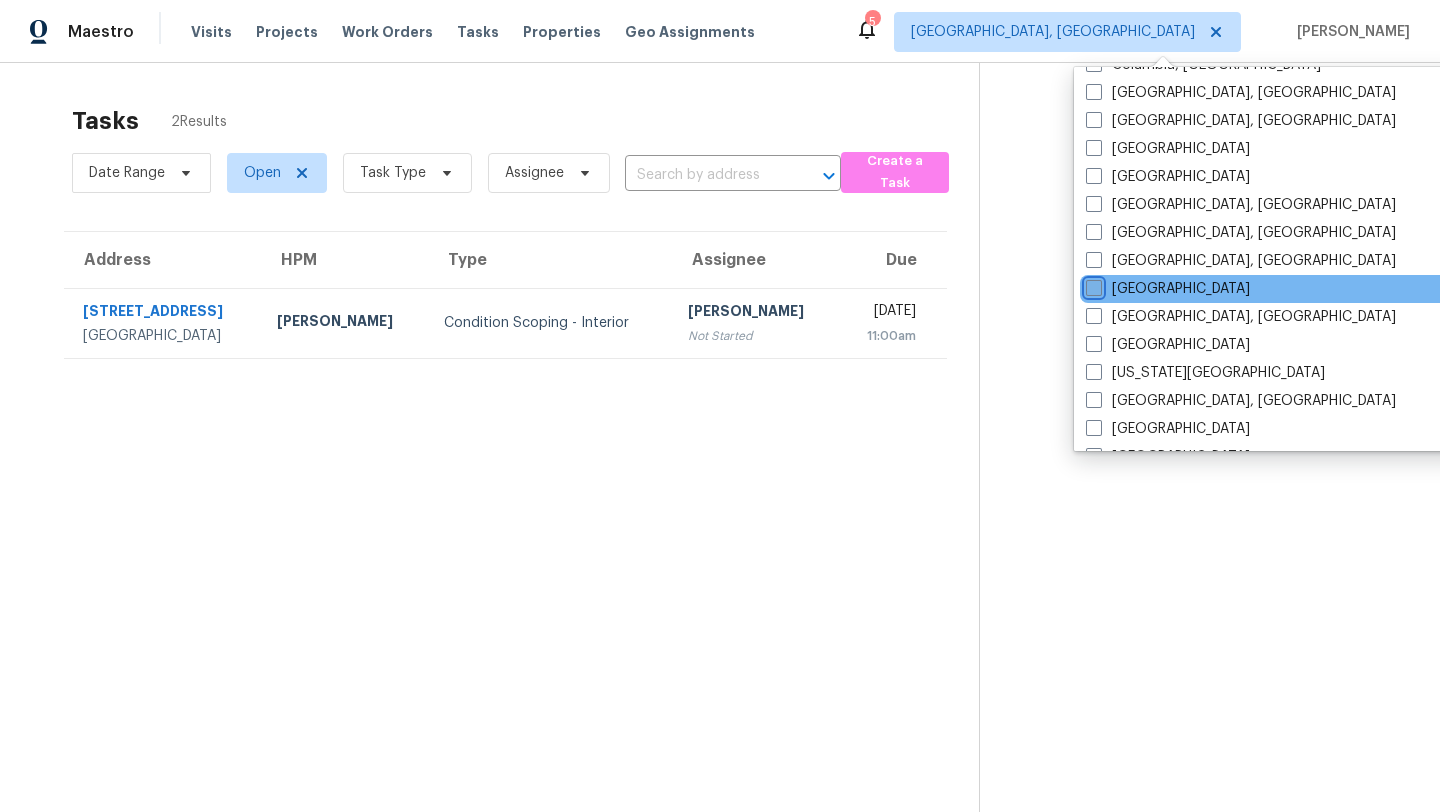 click on "Houston" at bounding box center [1092, 285] 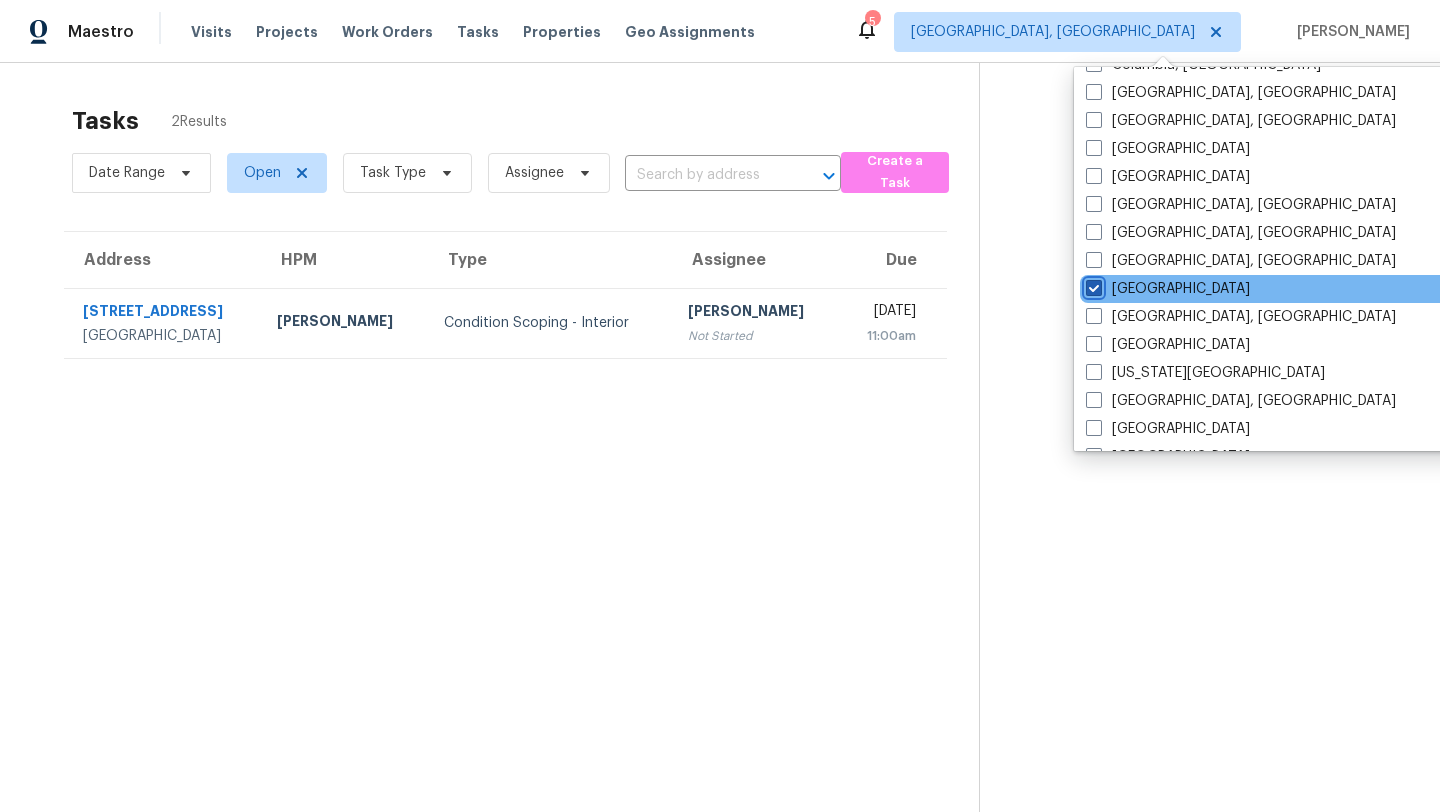checkbox on "true" 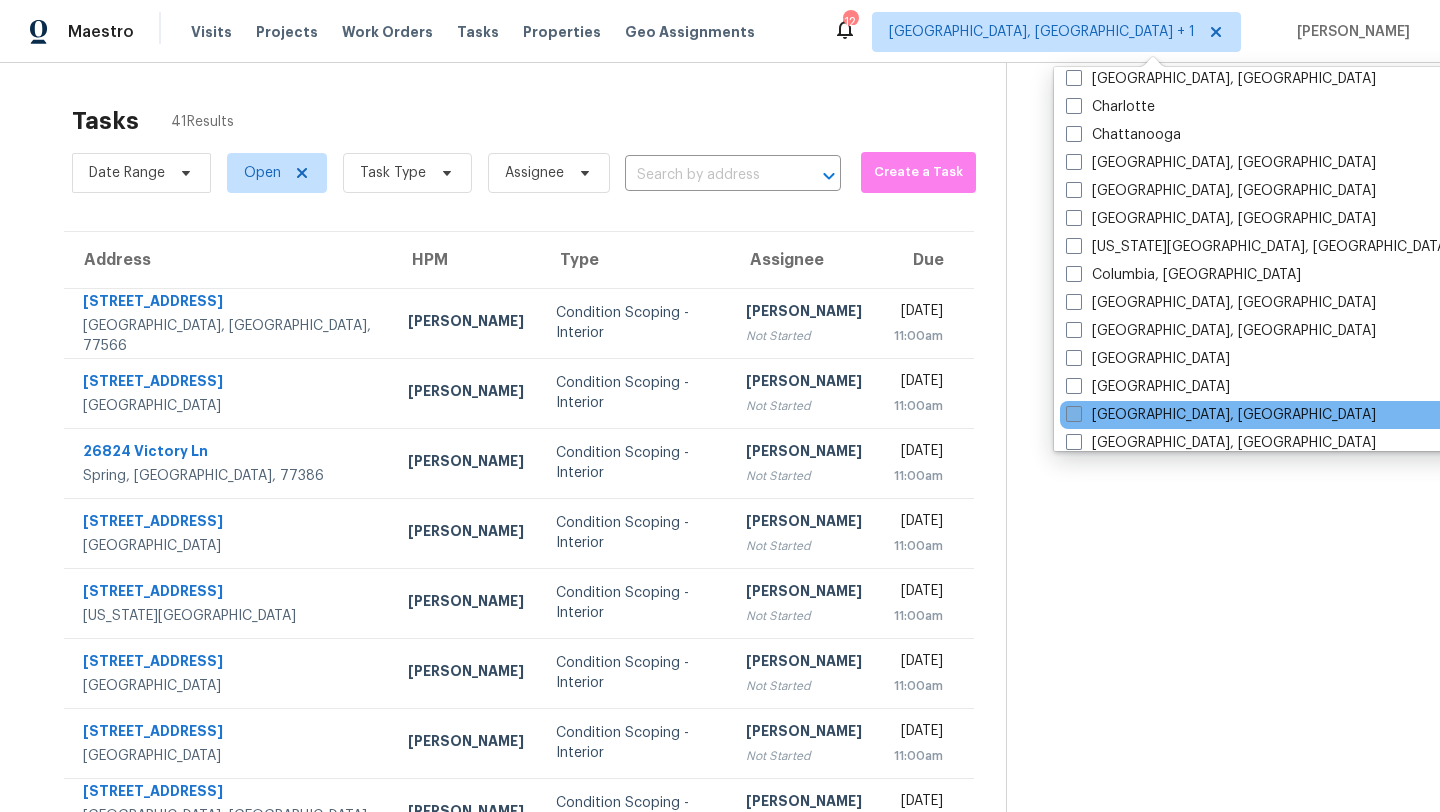 scroll, scrollTop: 0, scrollLeft: 0, axis: both 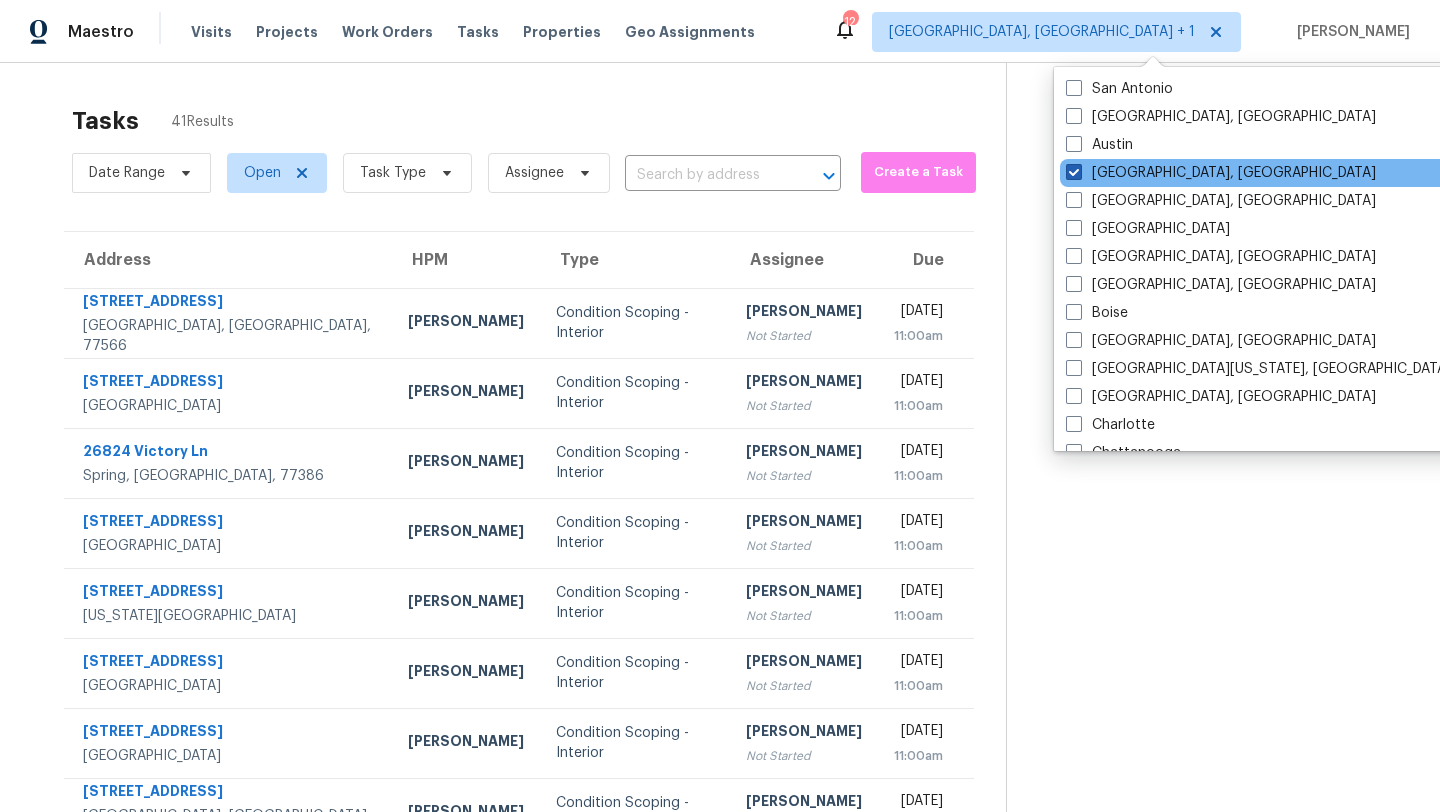 click on "Albuquerque, NM" at bounding box center [1221, 173] 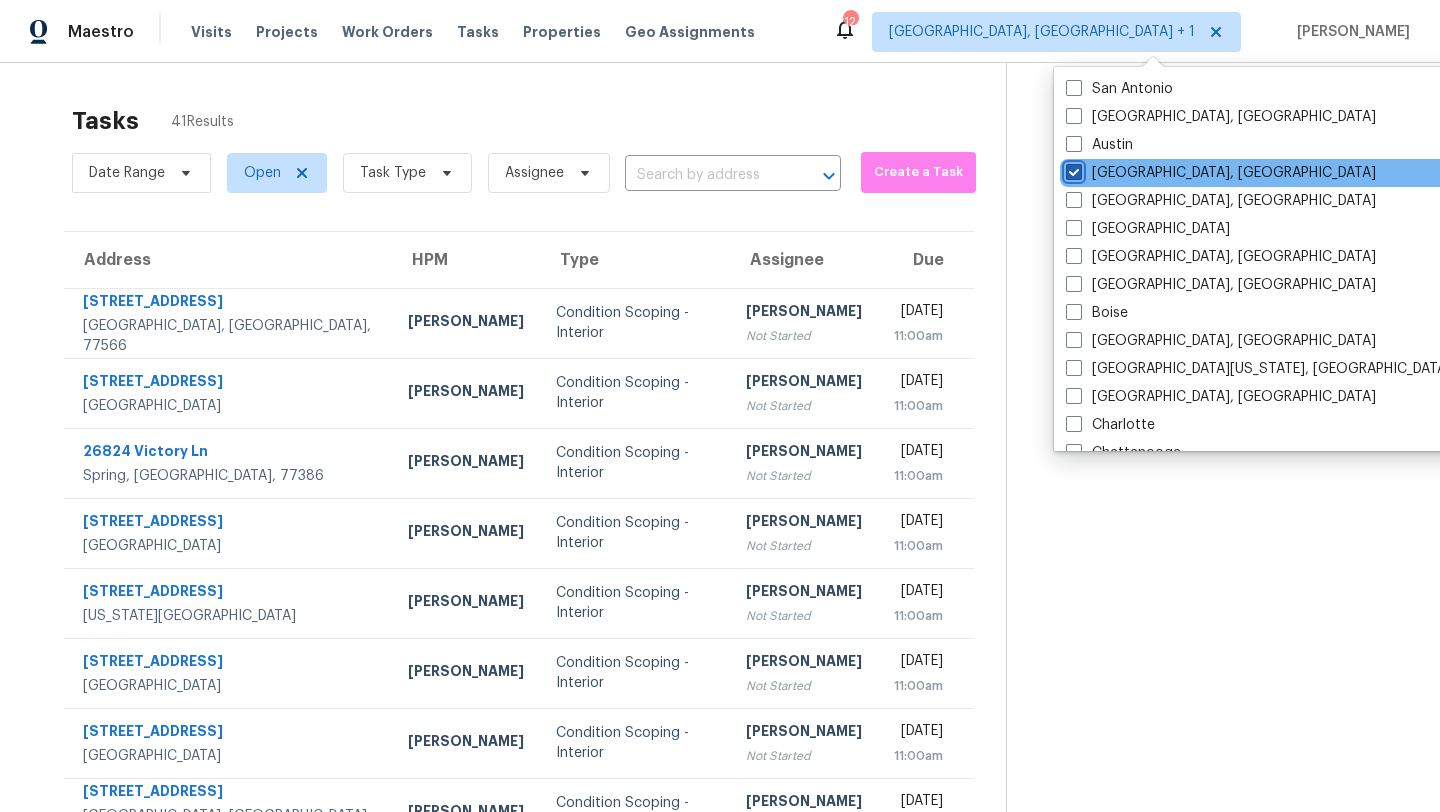 click on "Albuquerque, NM" at bounding box center (1072, 169) 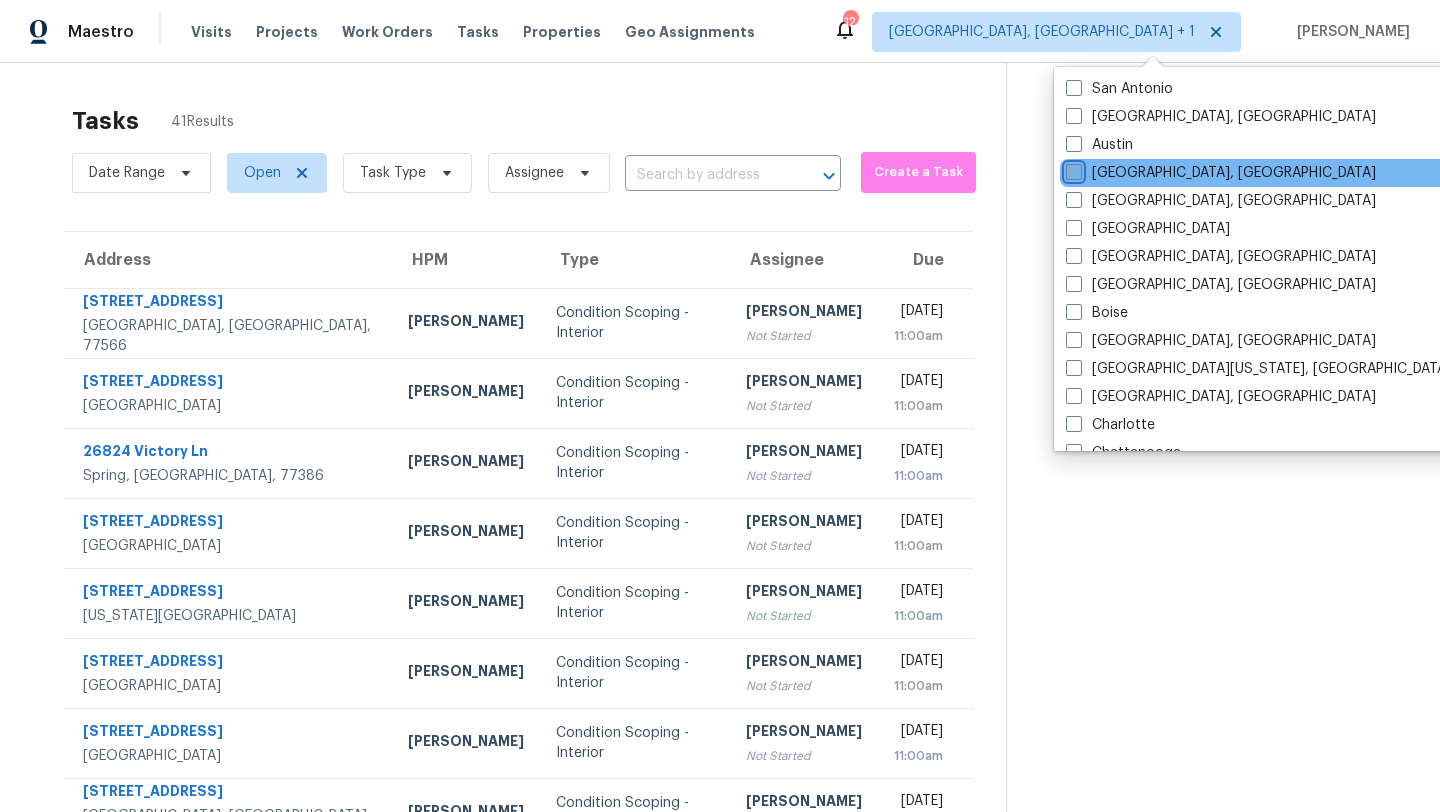 checkbox on "false" 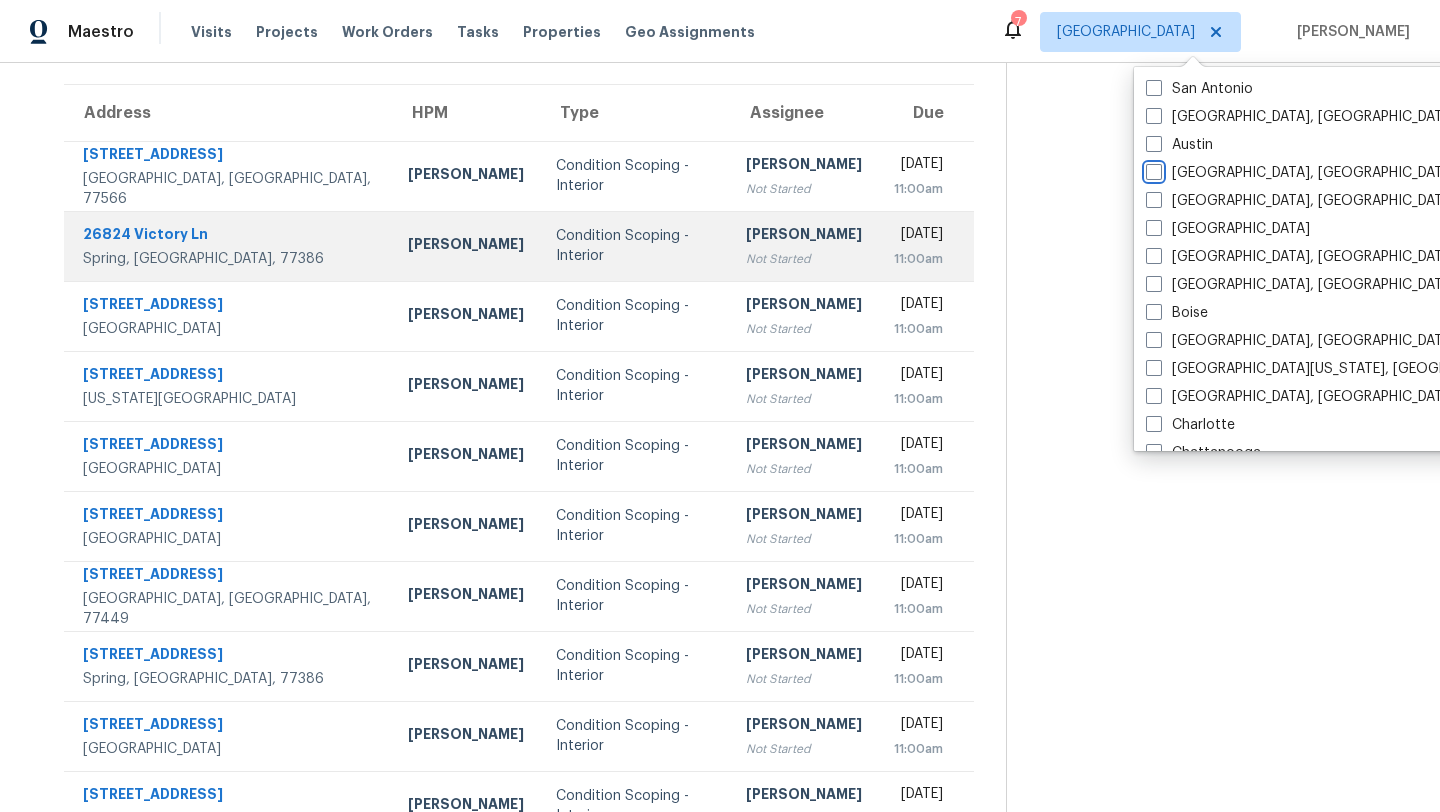 scroll, scrollTop: 229, scrollLeft: 0, axis: vertical 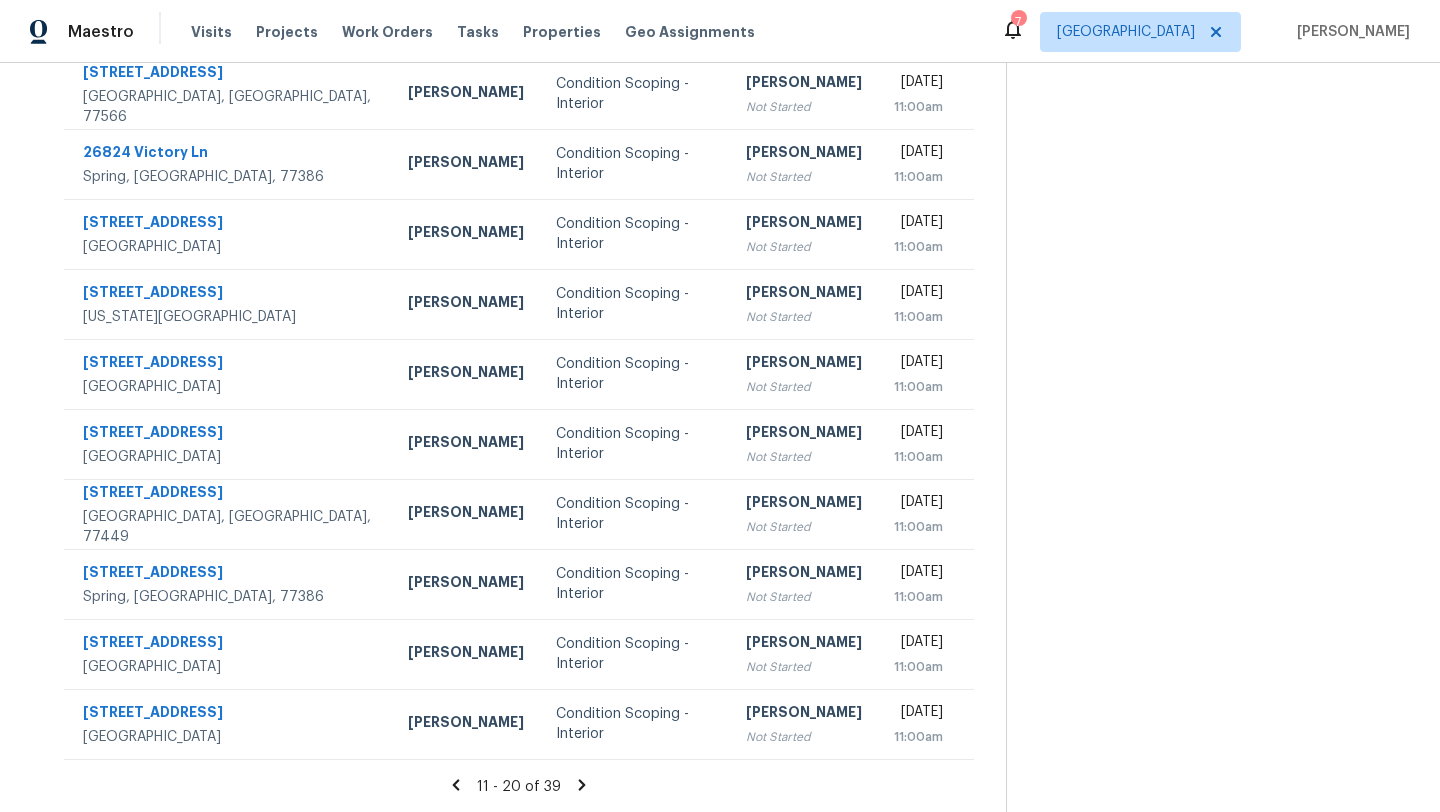 click 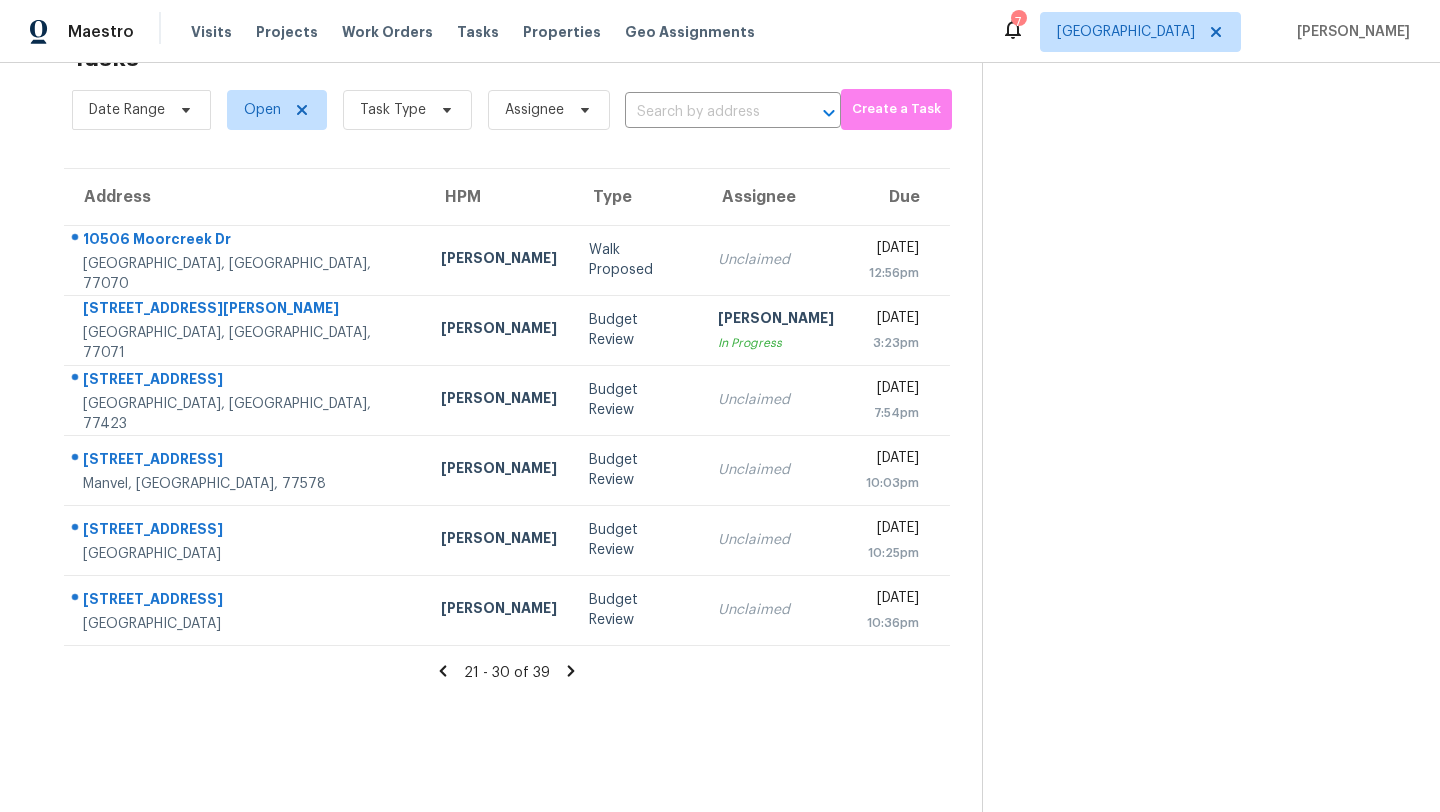 click 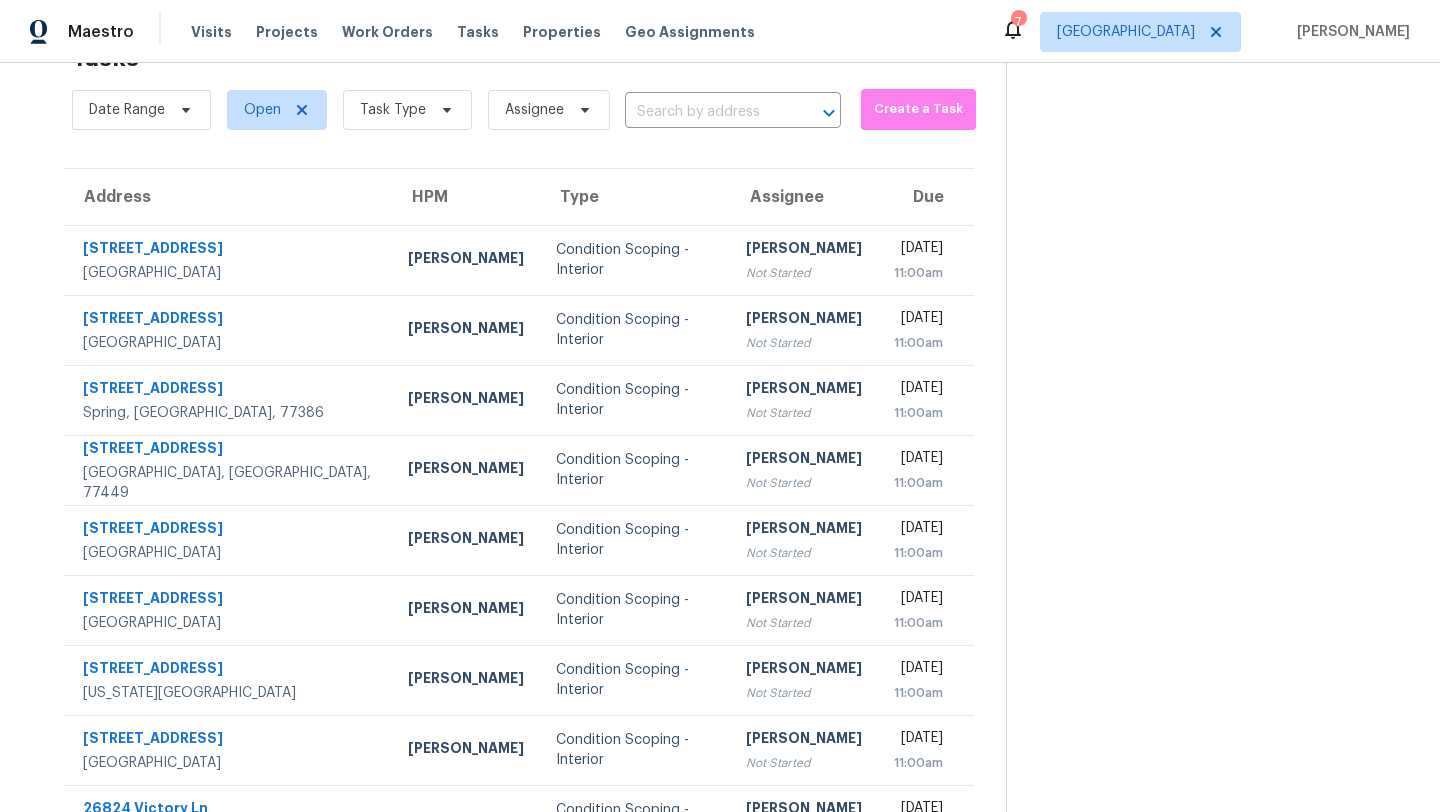 scroll, scrollTop: 229, scrollLeft: 0, axis: vertical 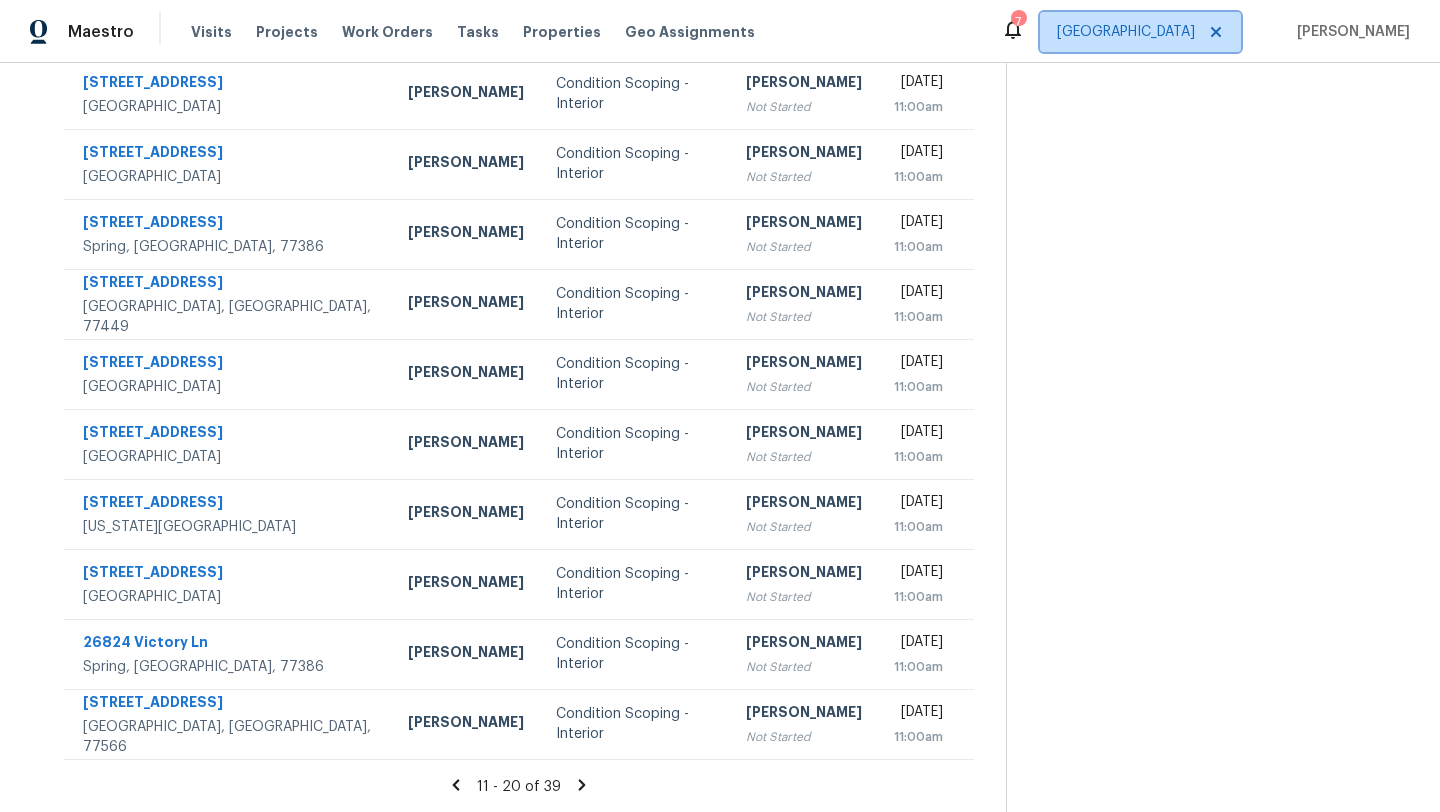 click on "Houston" at bounding box center (1126, 32) 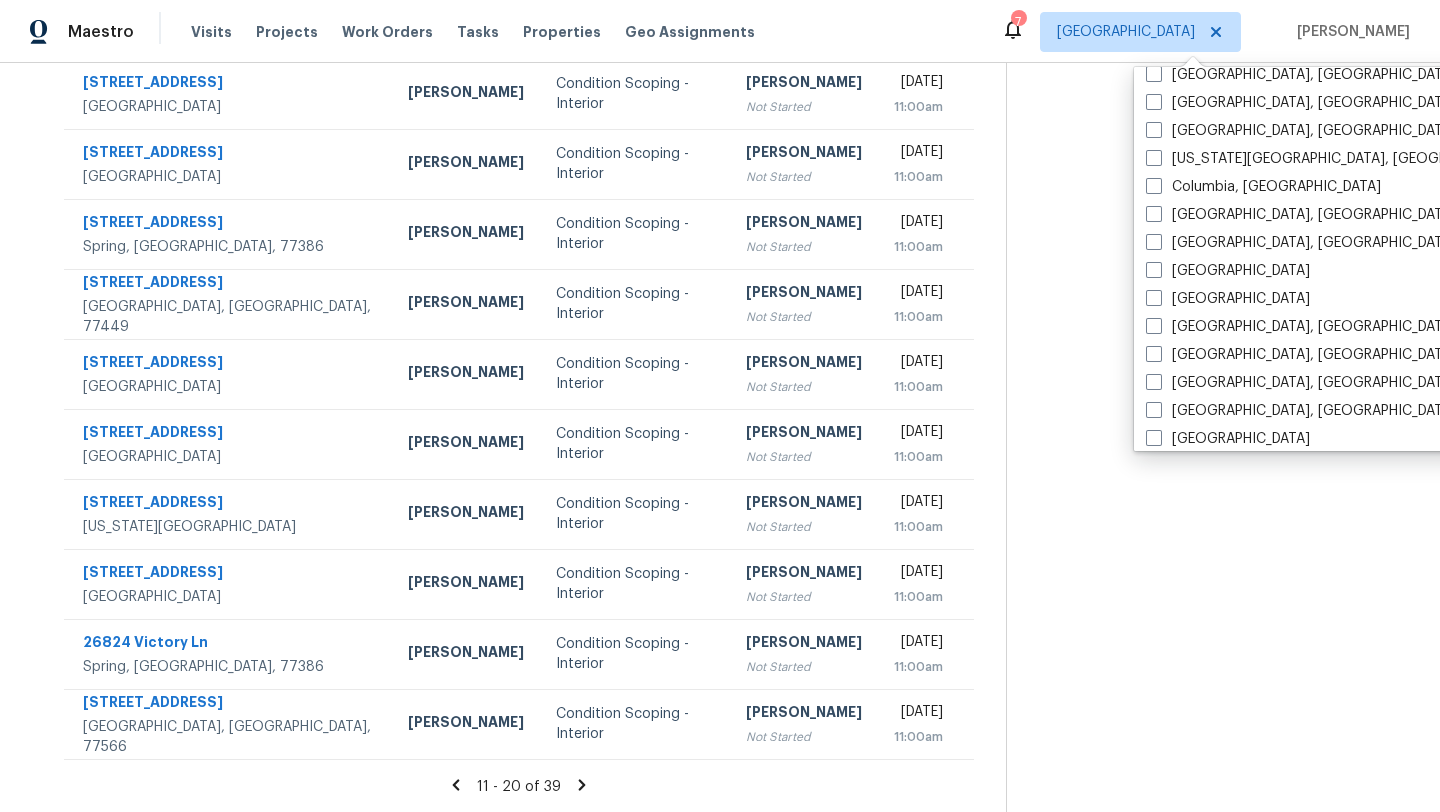 scroll, scrollTop: 384, scrollLeft: 0, axis: vertical 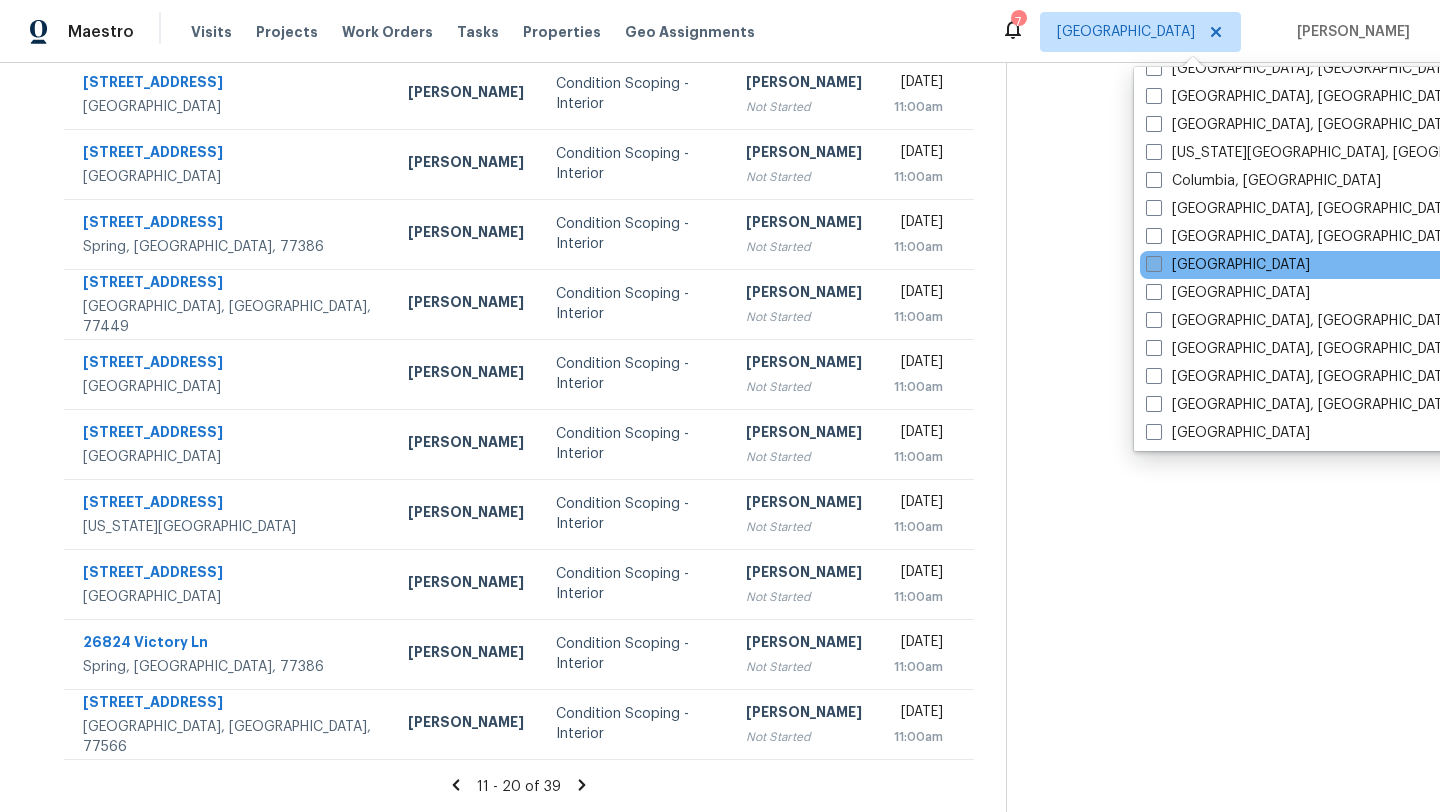 click on "Dallas" at bounding box center [1228, 265] 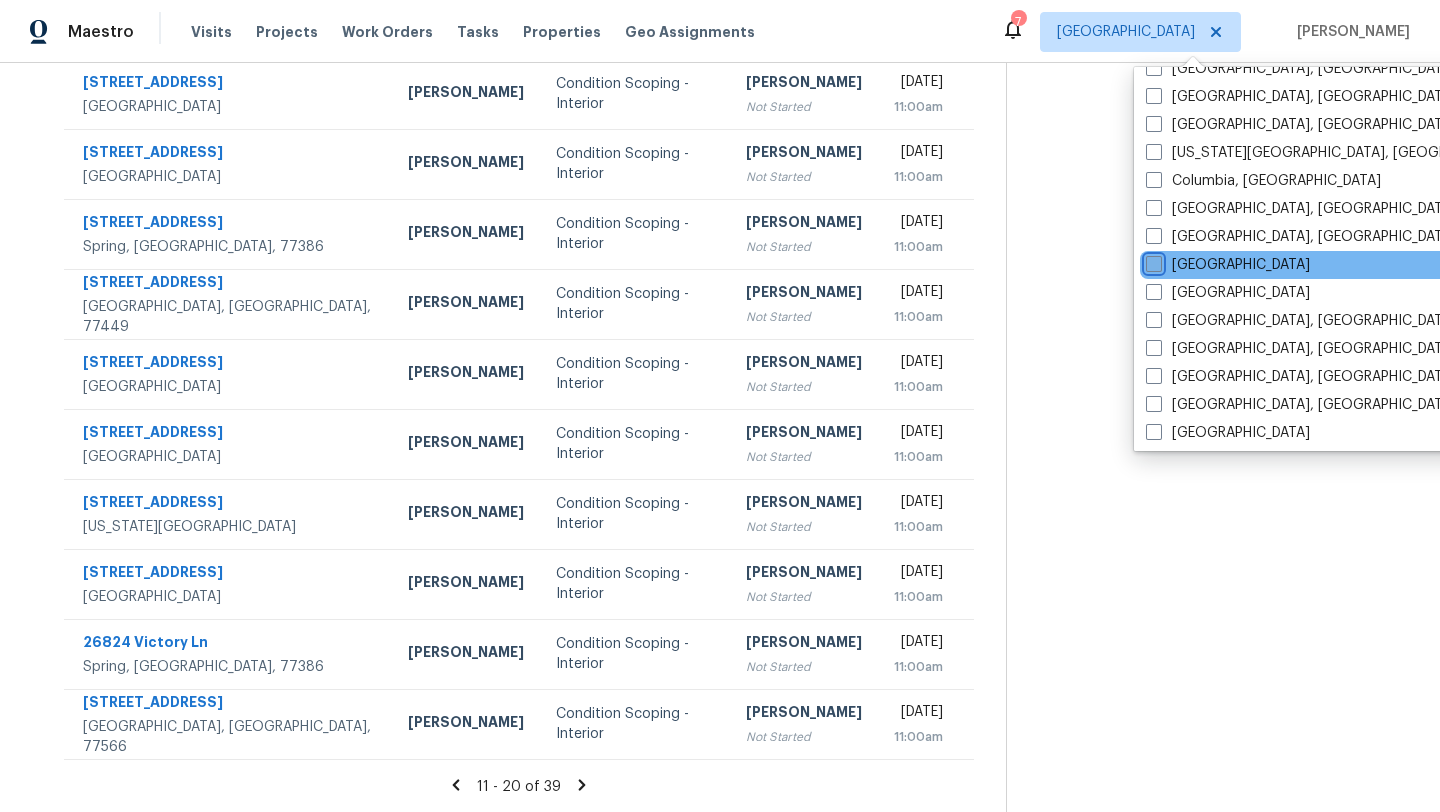 click on "Dallas" at bounding box center (1152, 261) 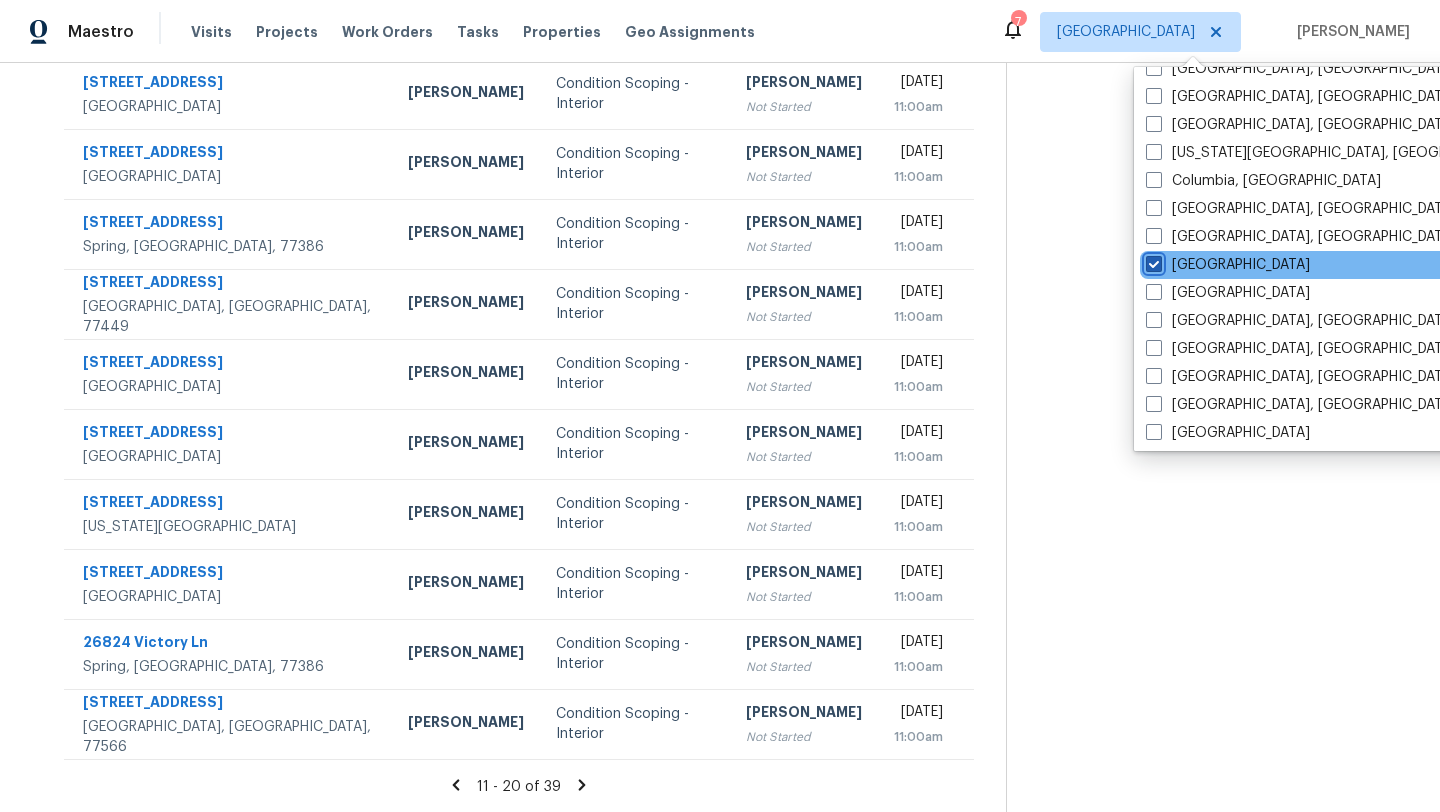 checkbox on "true" 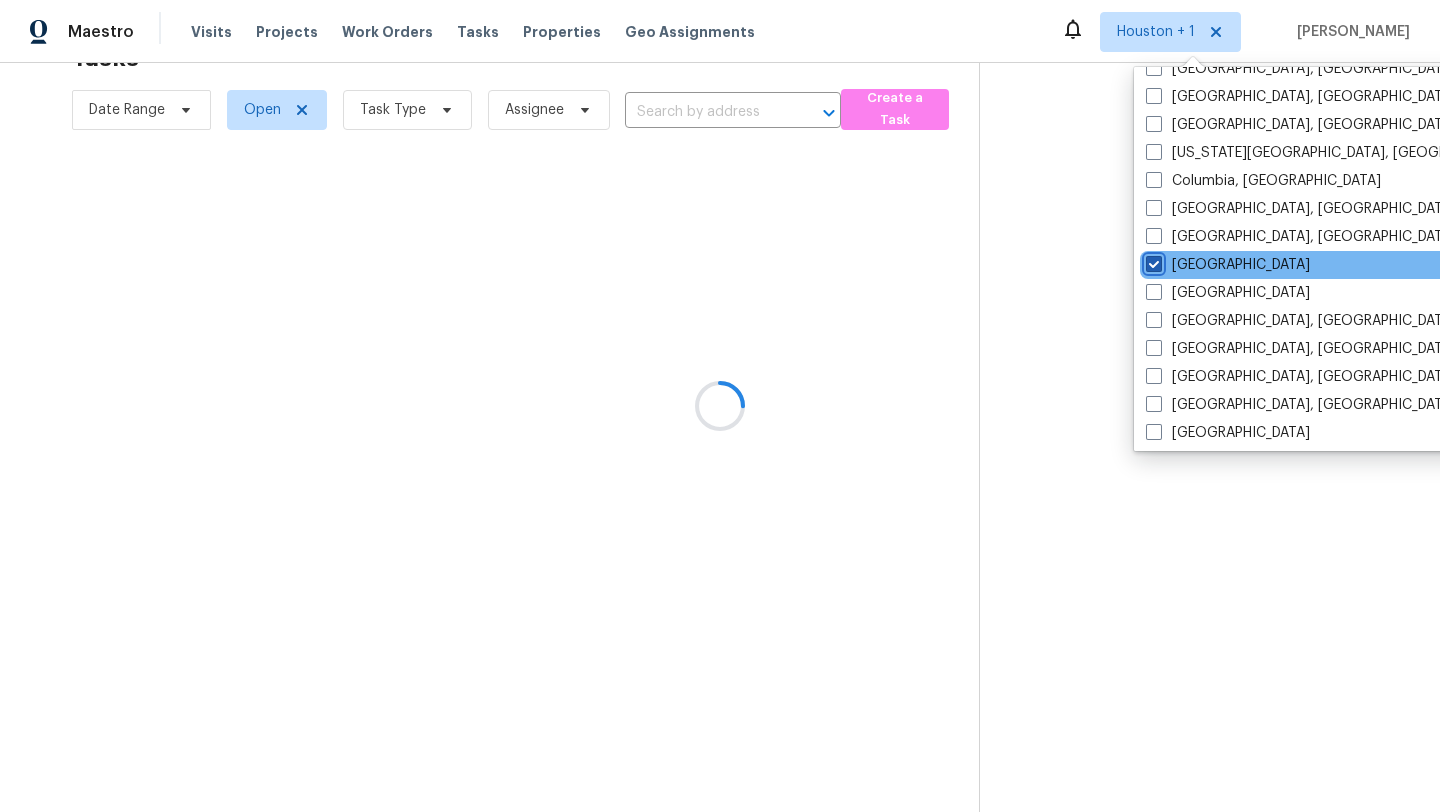scroll, scrollTop: 63, scrollLeft: 0, axis: vertical 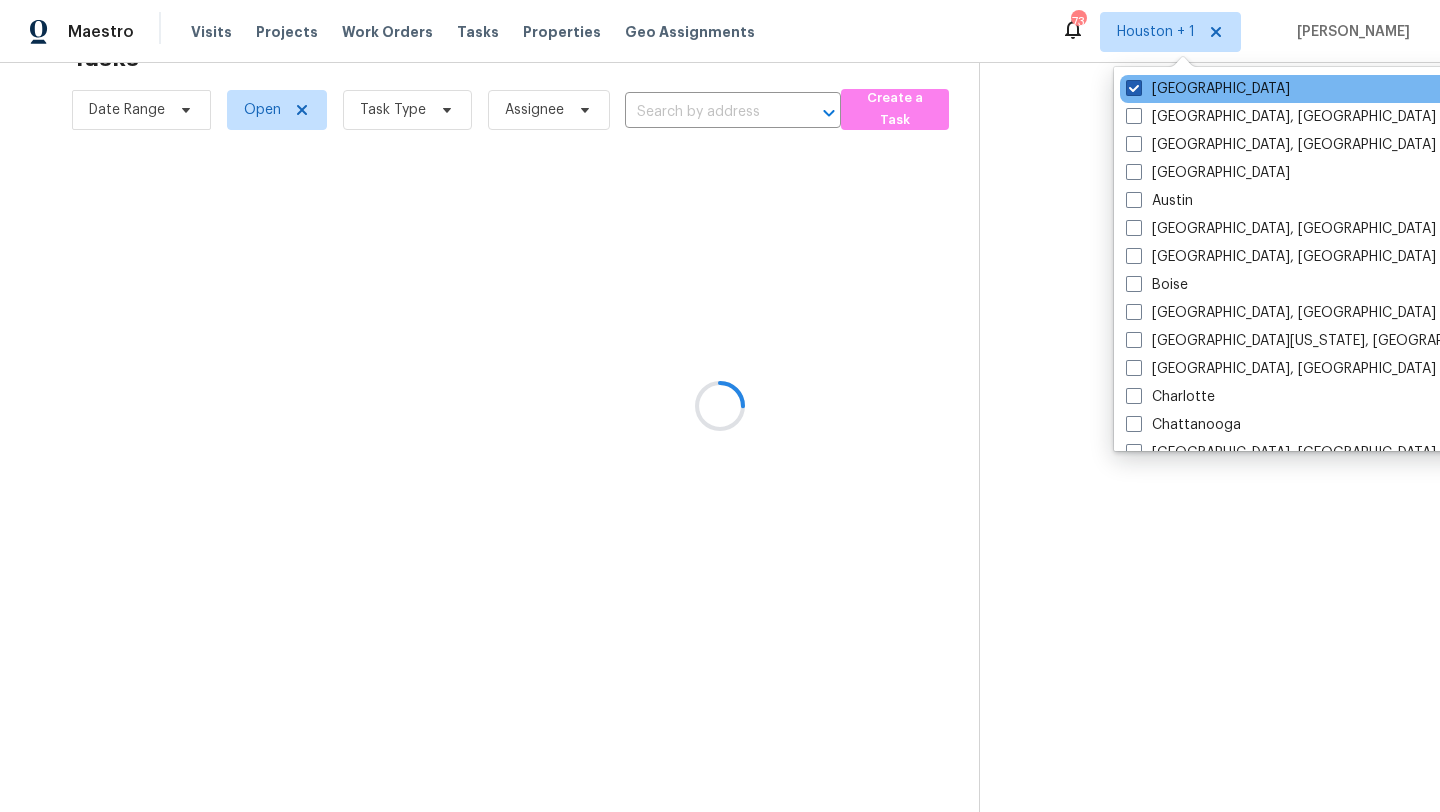 click at bounding box center [1134, 88] 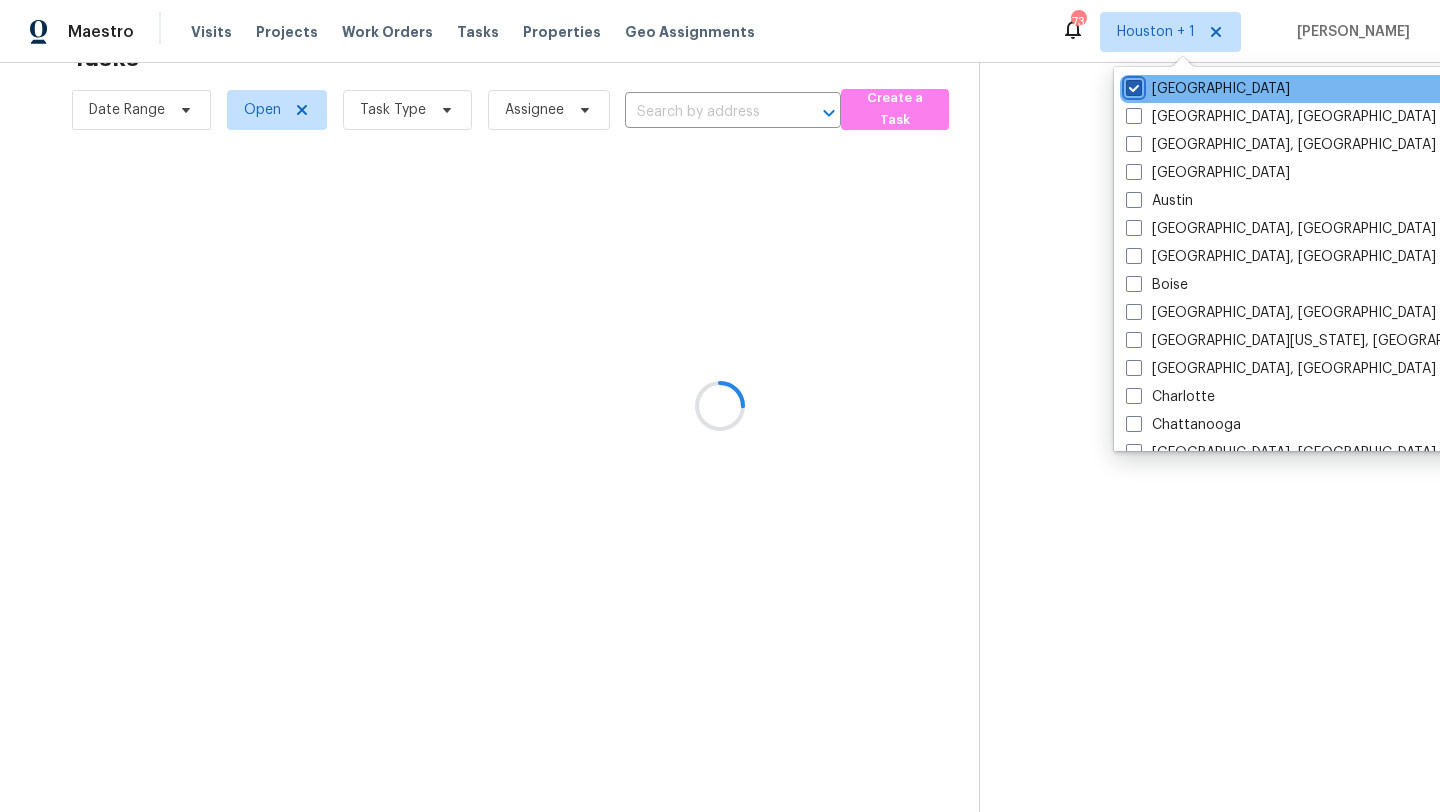click on "Houston" at bounding box center (1132, 85) 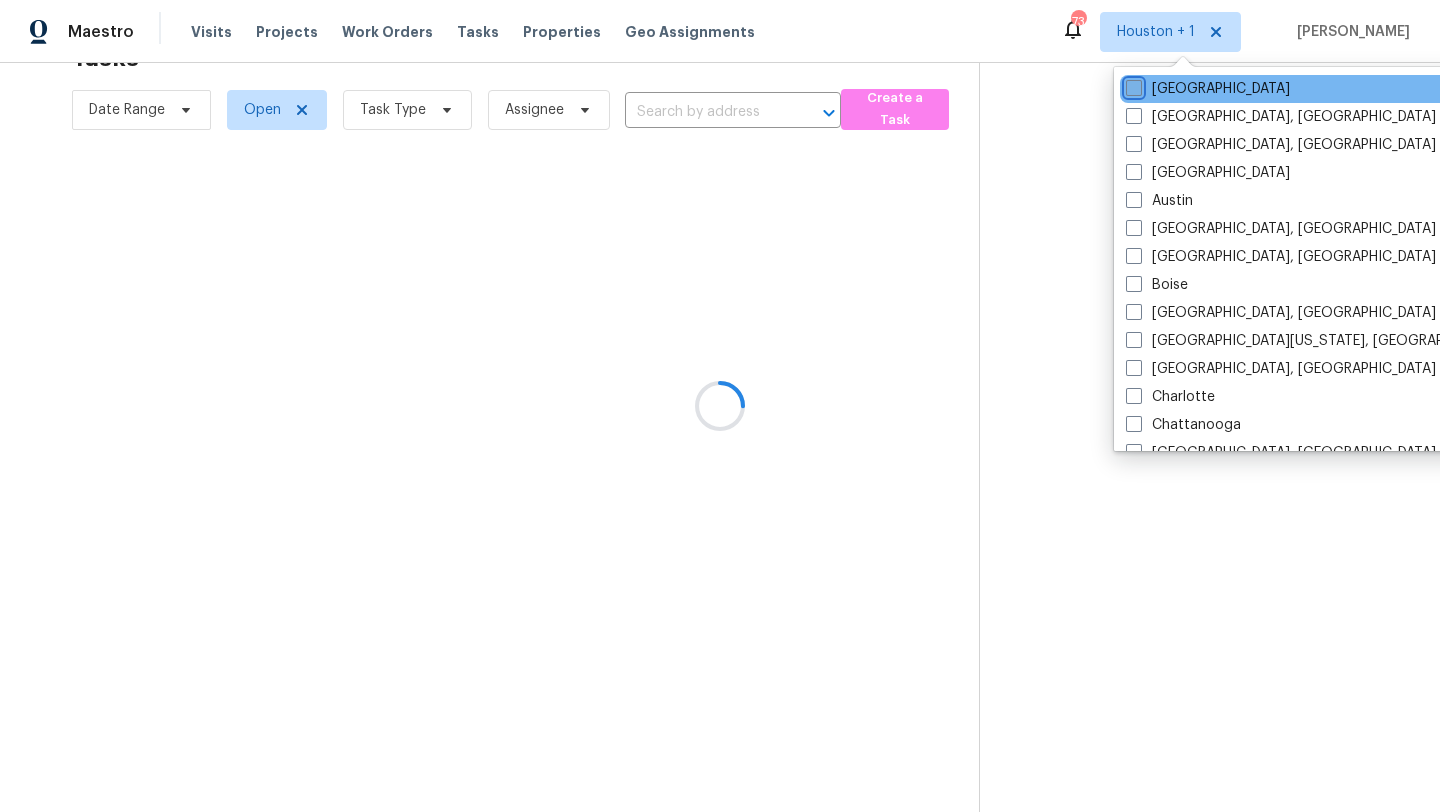 checkbox on "false" 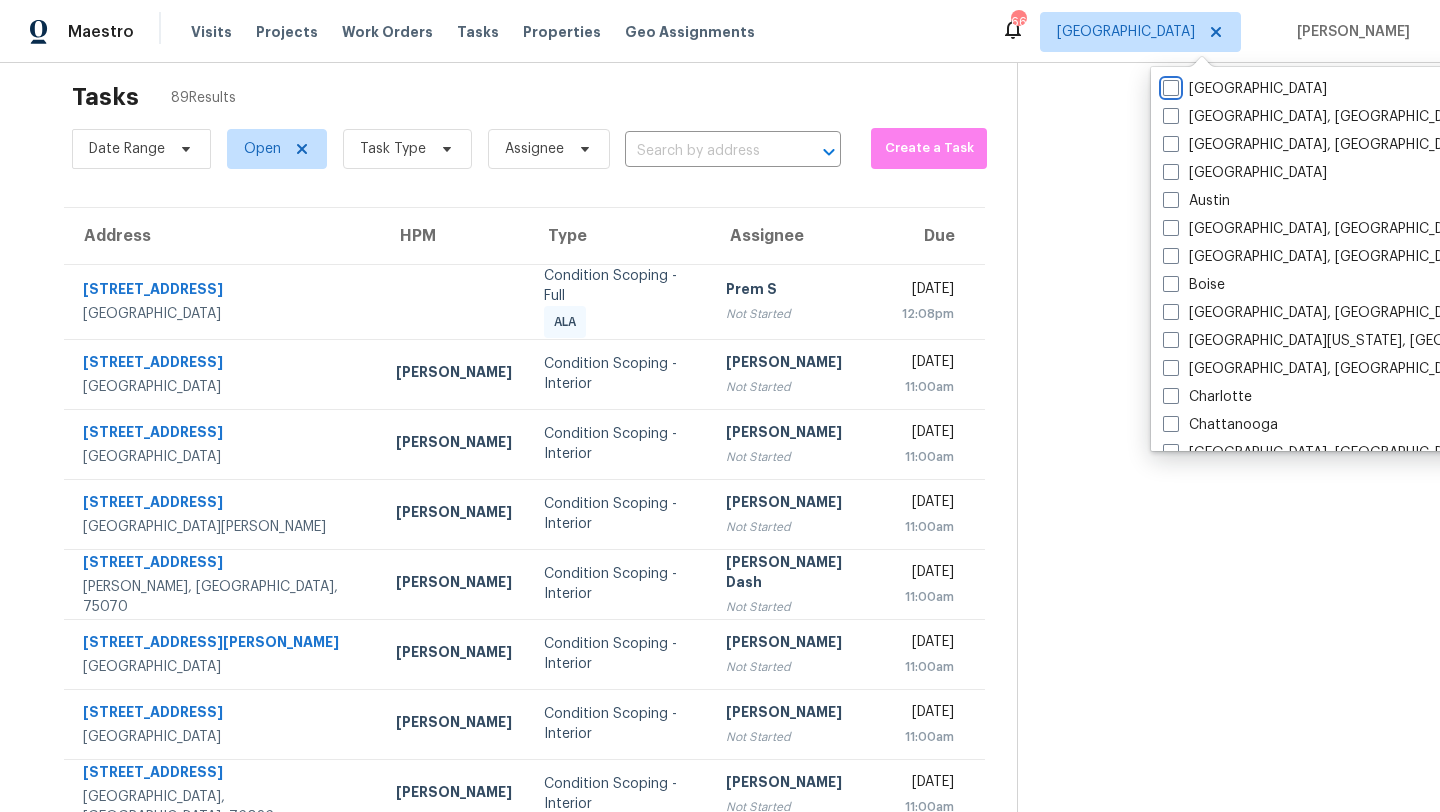 scroll, scrollTop: 26, scrollLeft: 0, axis: vertical 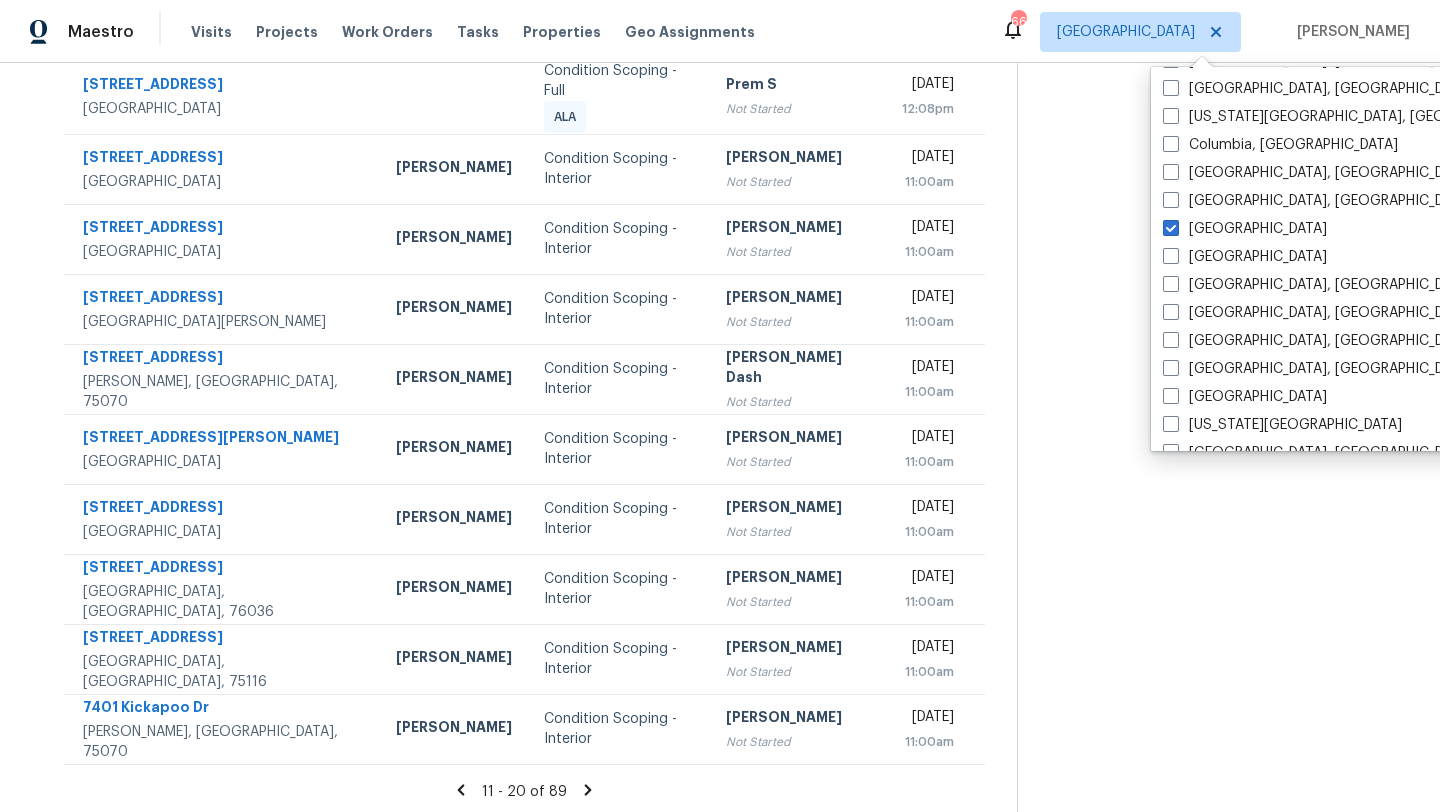click 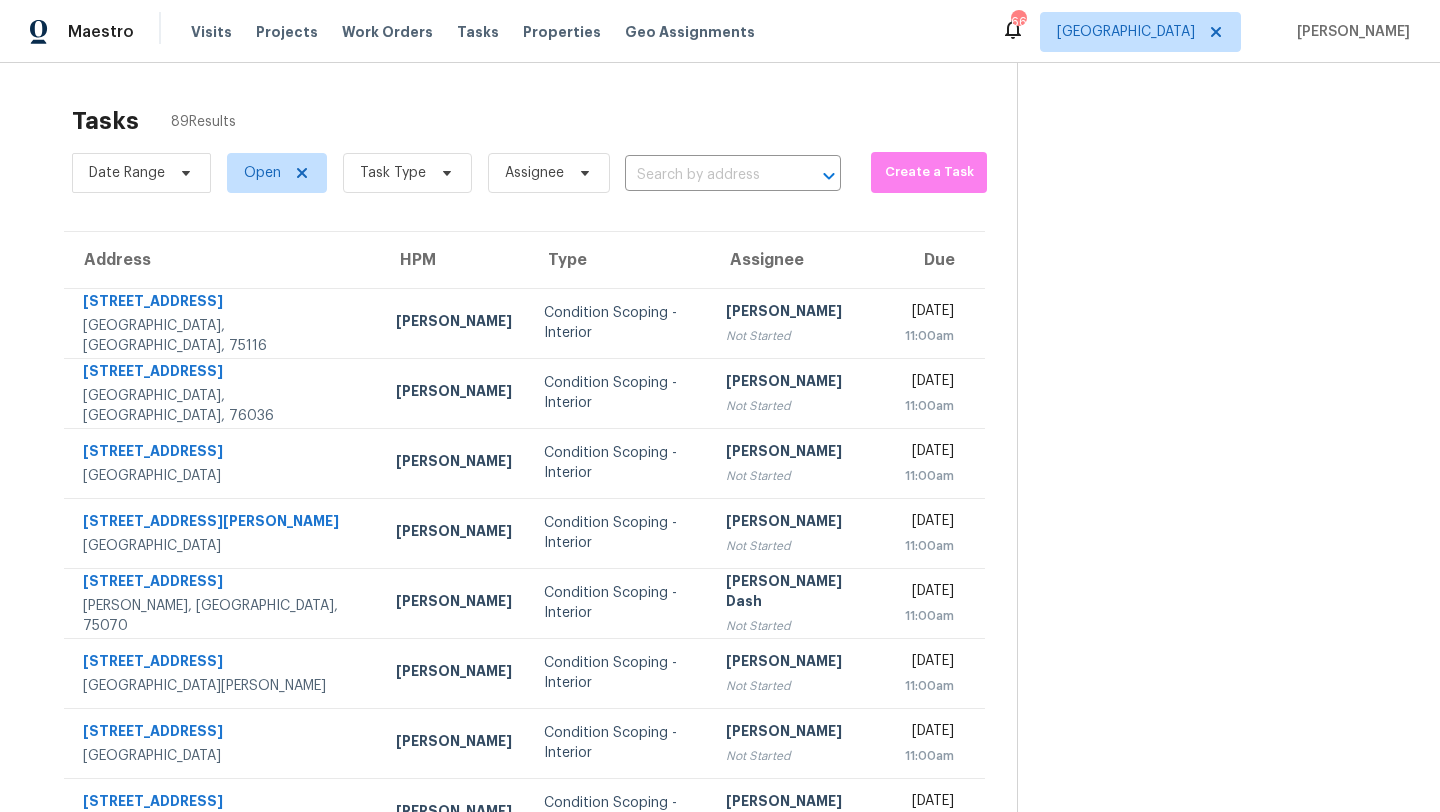 scroll, scrollTop: 229, scrollLeft: 0, axis: vertical 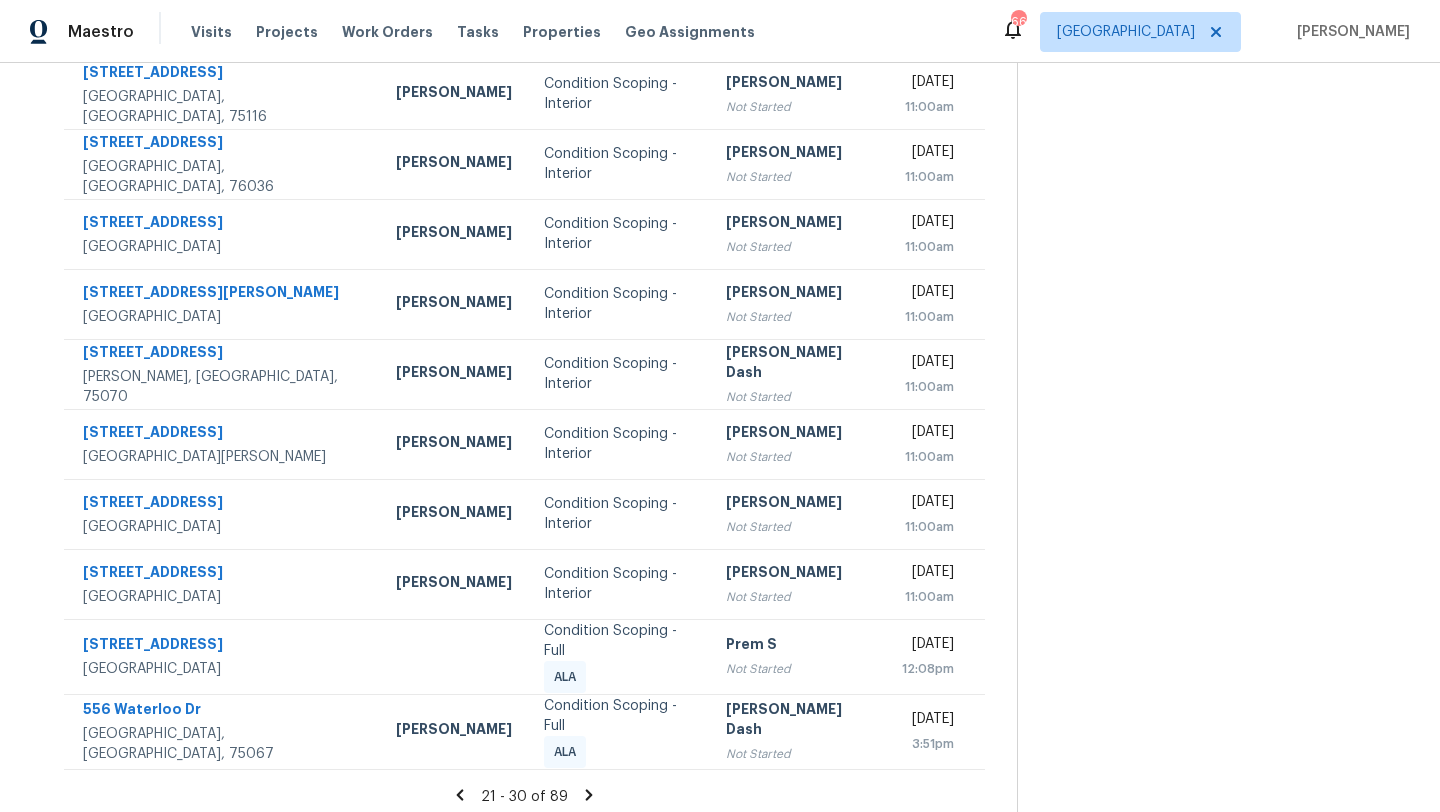 click 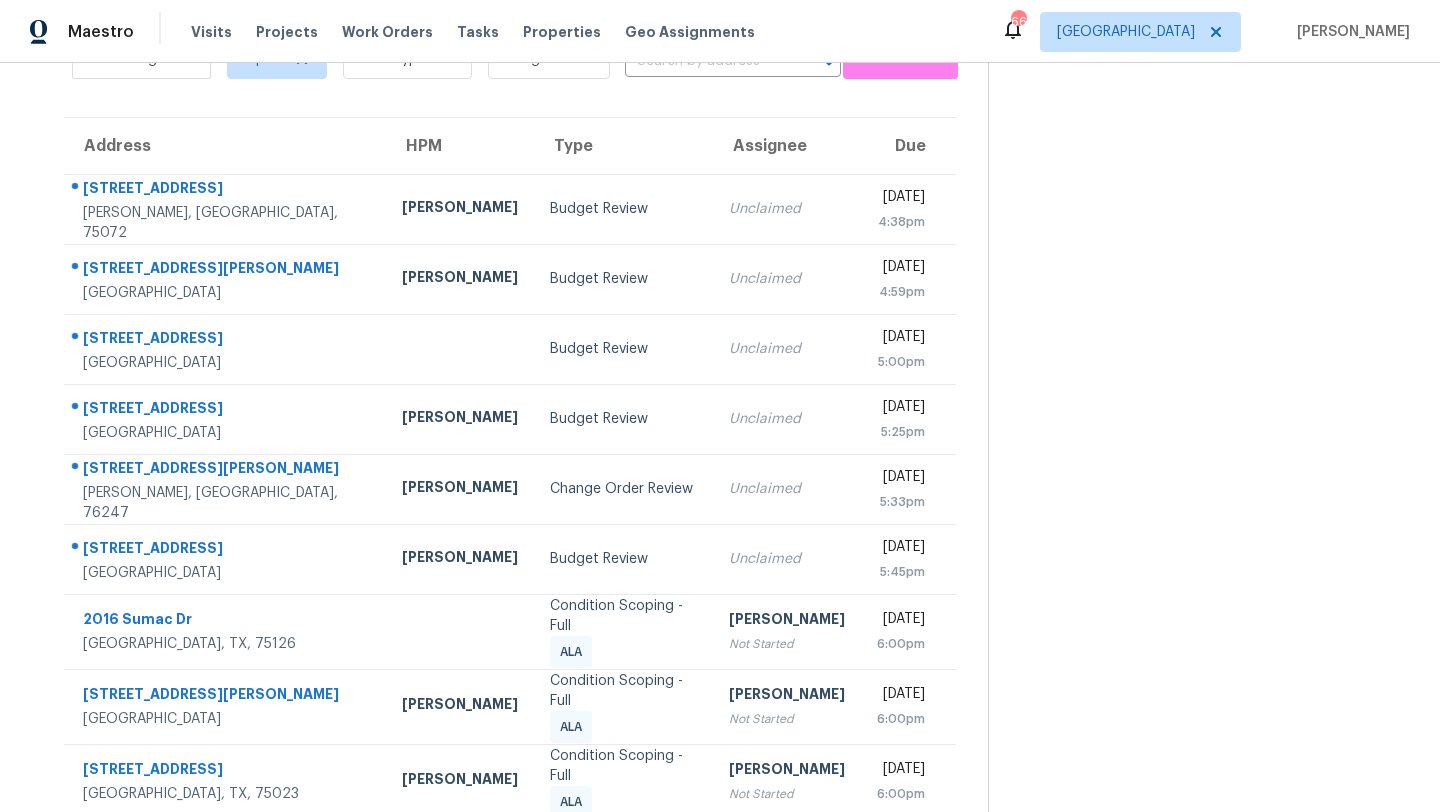 scroll, scrollTop: 229, scrollLeft: 0, axis: vertical 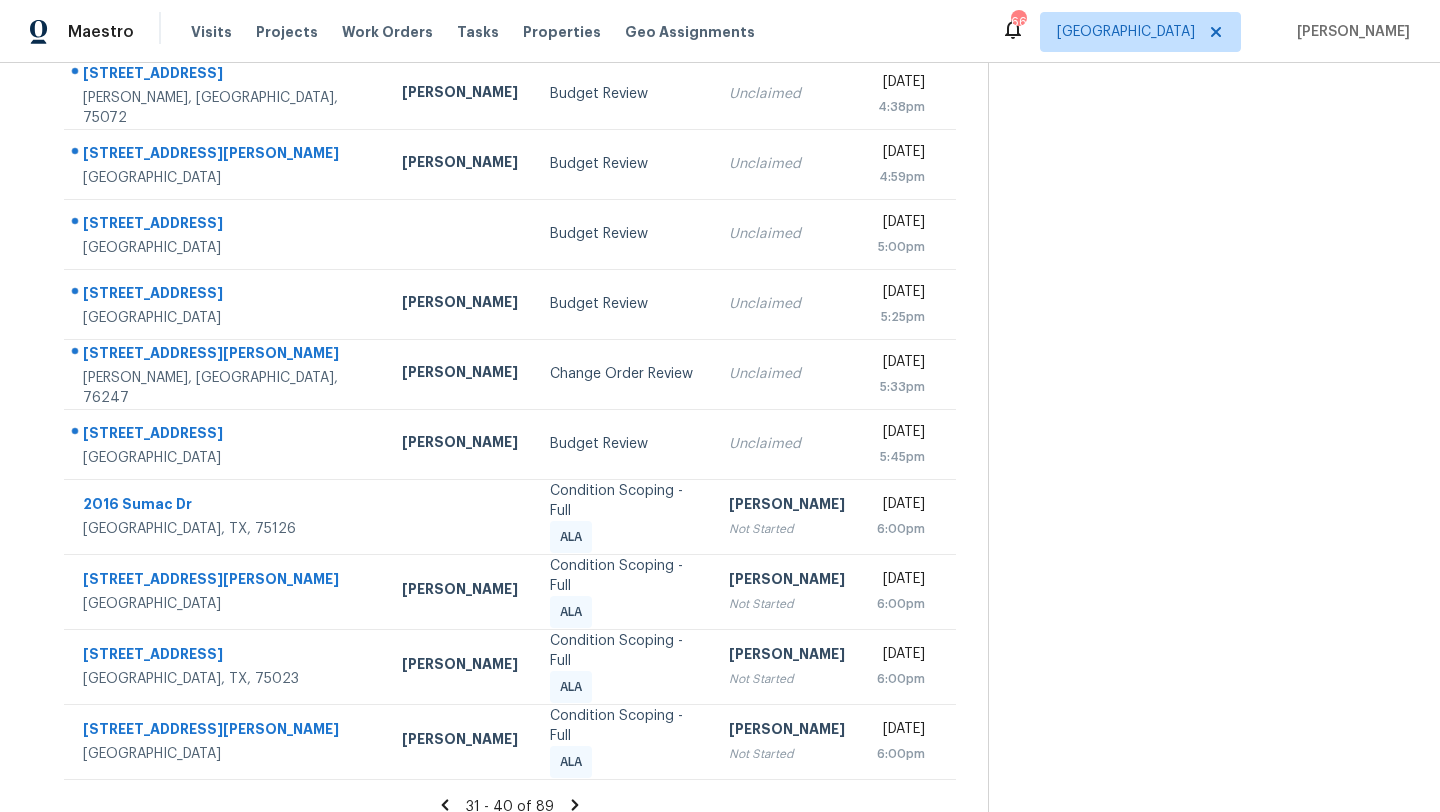click 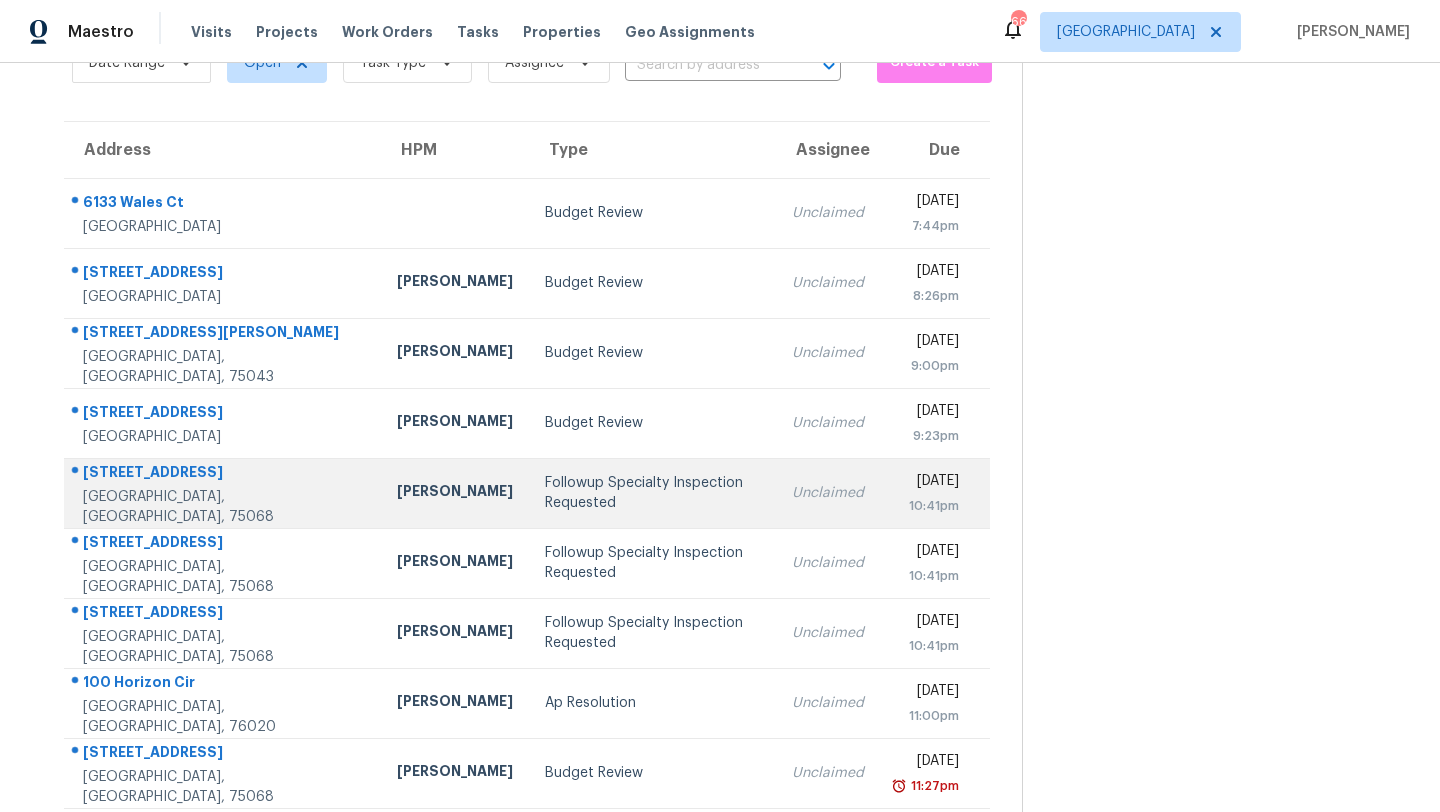 scroll, scrollTop: 159, scrollLeft: 0, axis: vertical 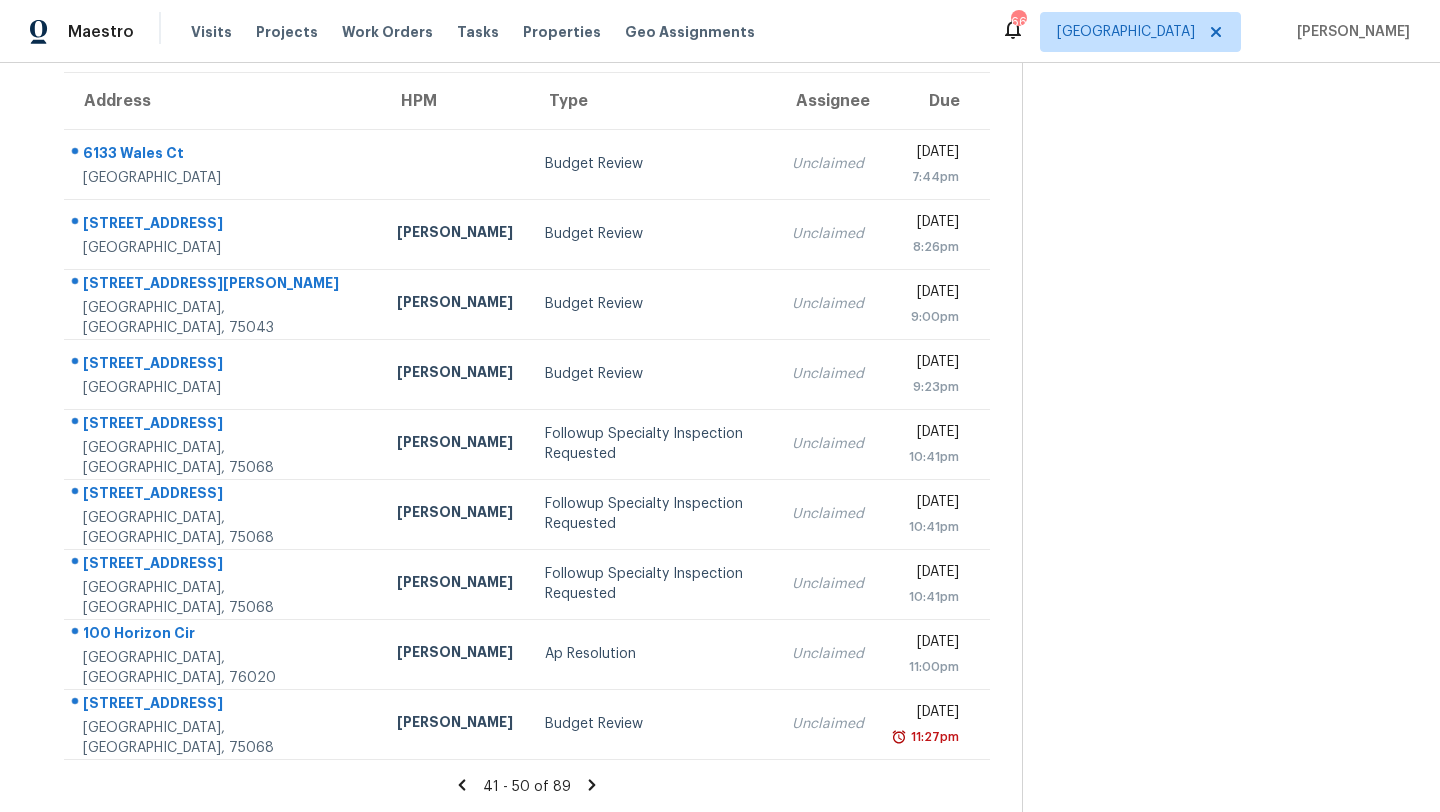 click 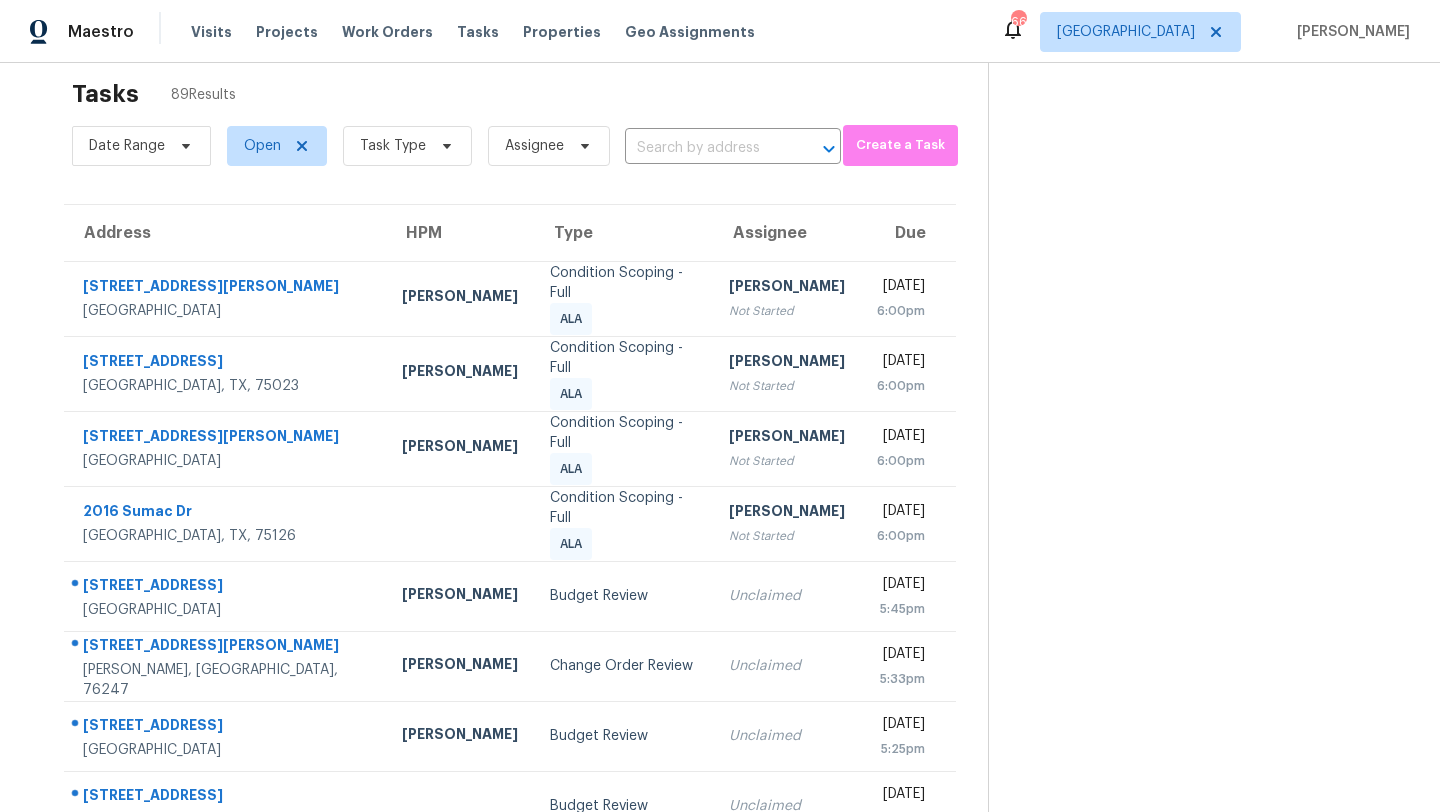 scroll, scrollTop: 0, scrollLeft: 0, axis: both 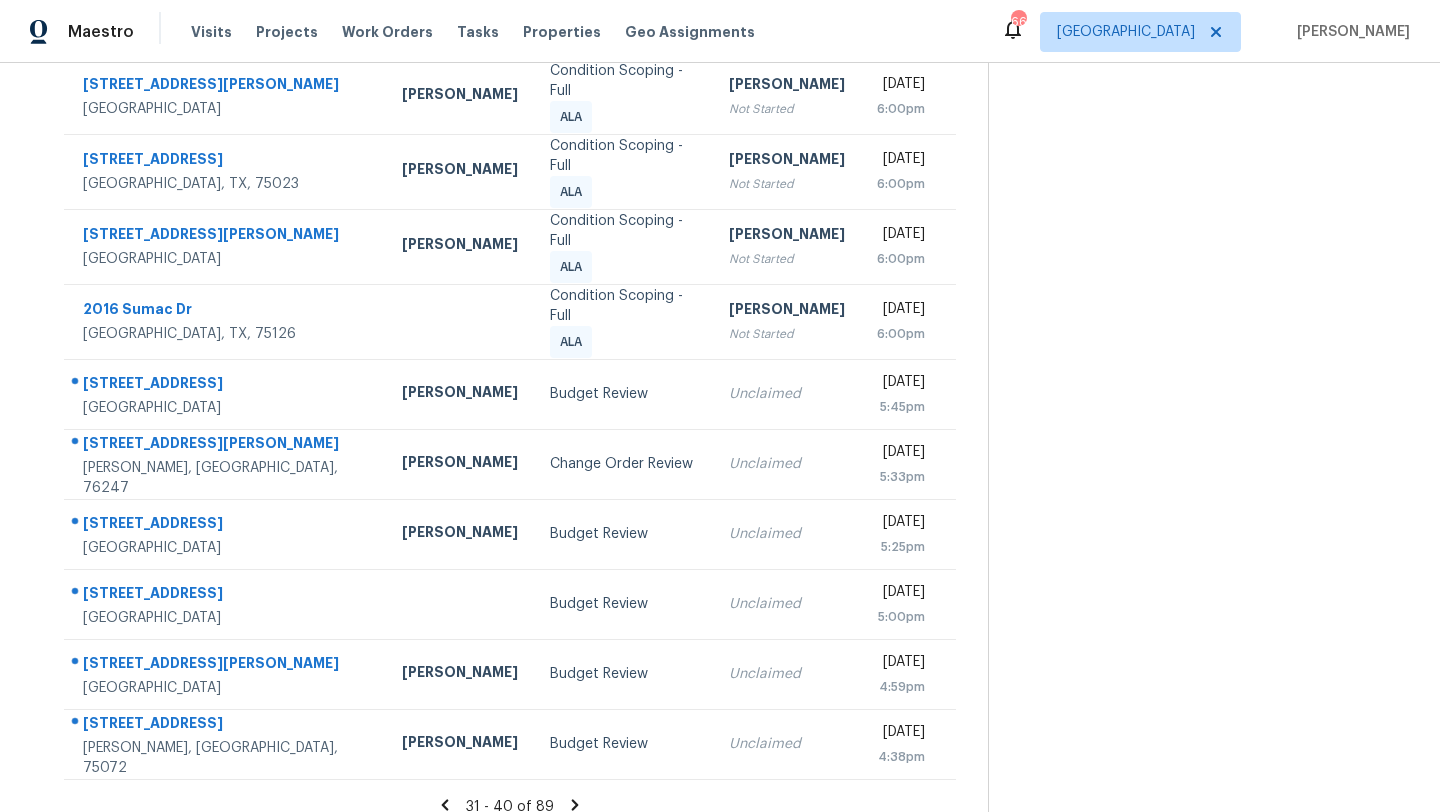 click 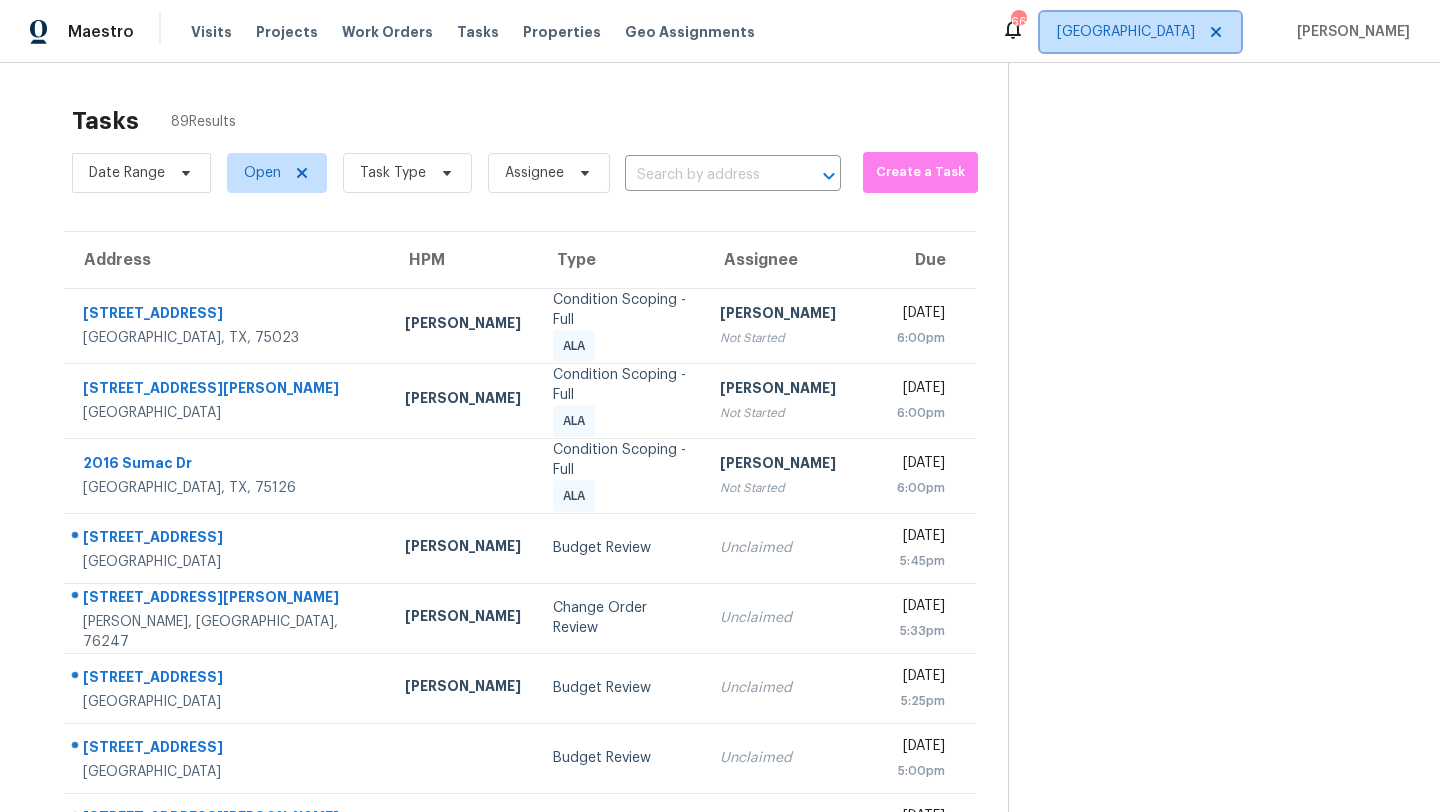 click on "Dallas" at bounding box center [1126, 32] 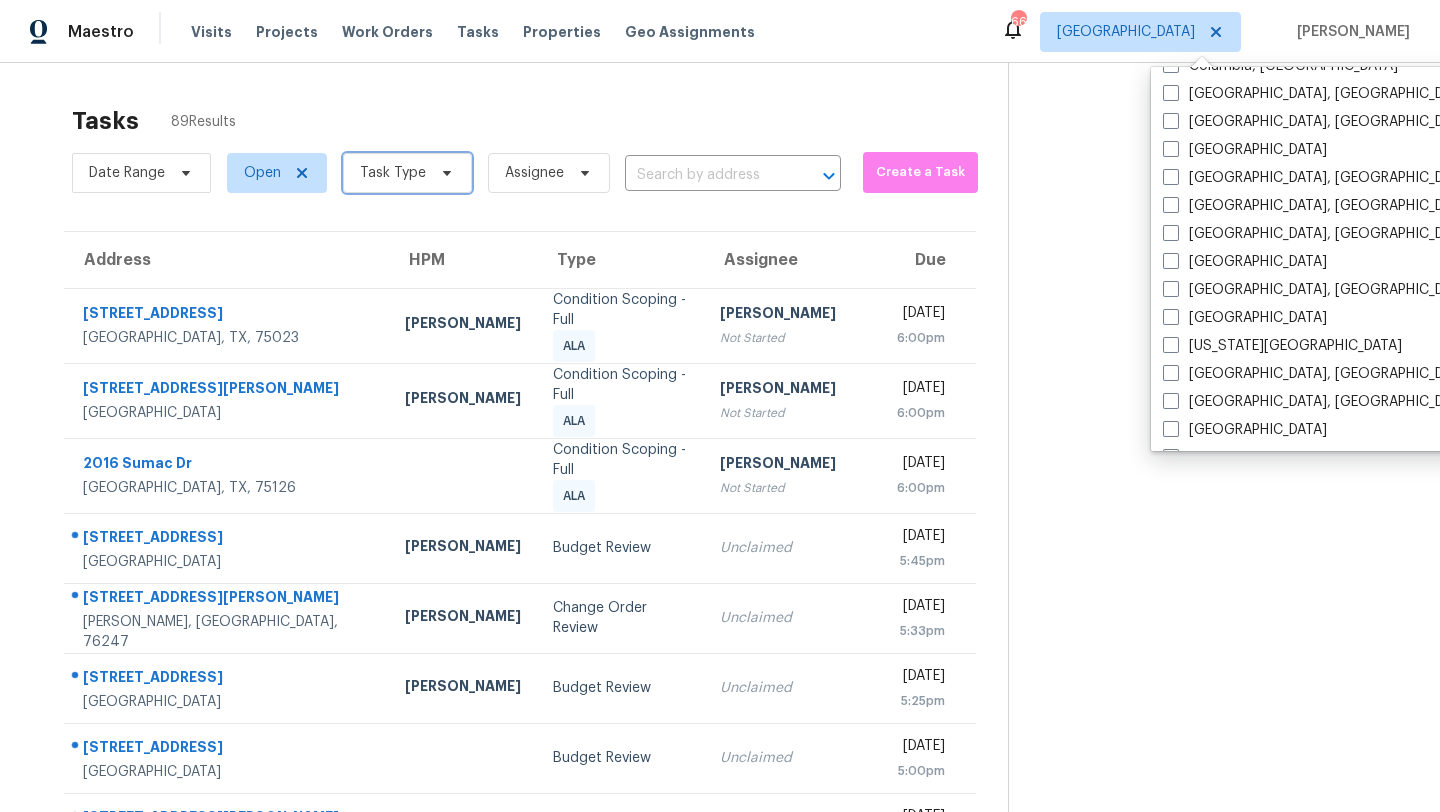 click on "Task Type" at bounding box center [393, 173] 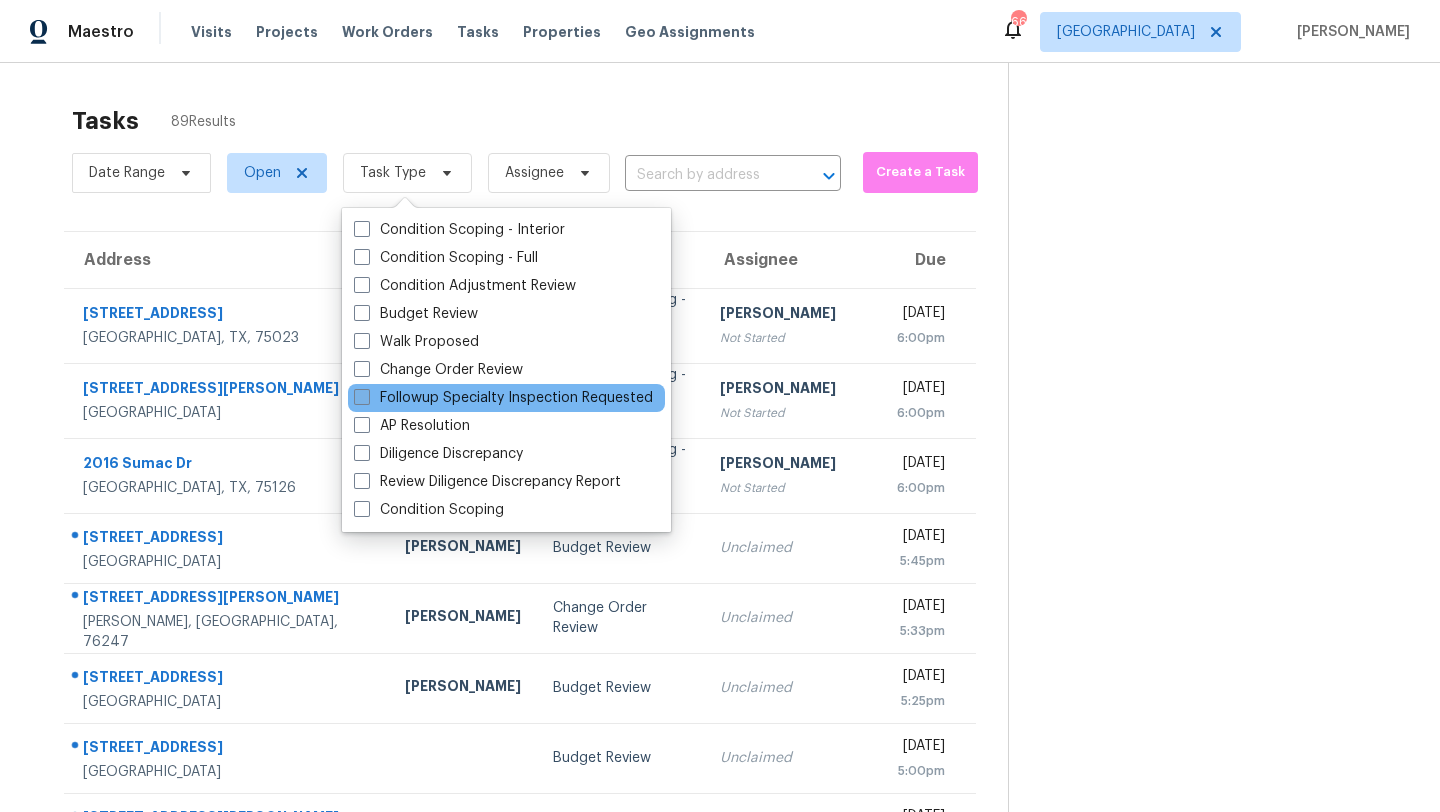 click on "Followup Specialty Inspection Requested" at bounding box center (503, 398) 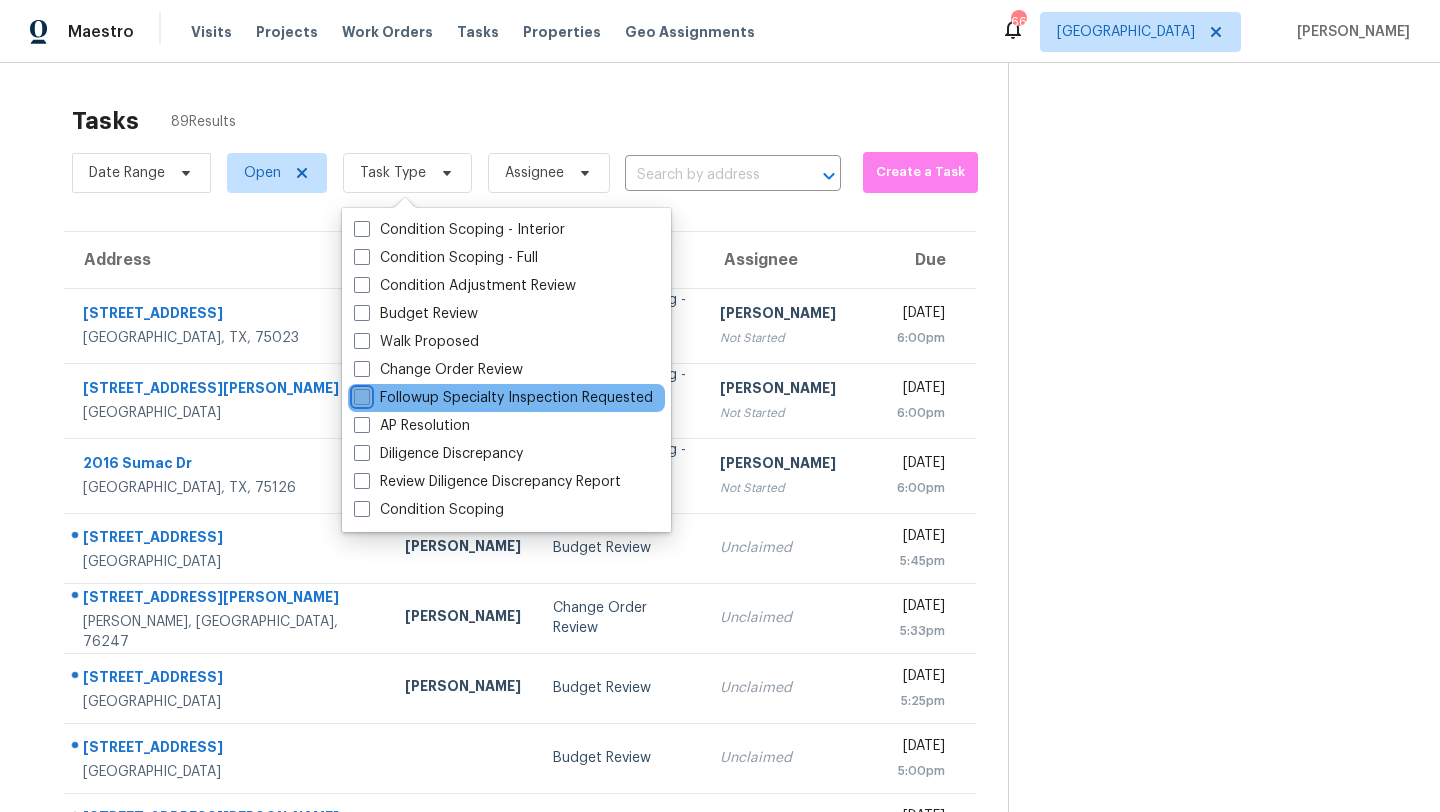 click on "Followup Specialty Inspection Requested" at bounding box center (360, 394) 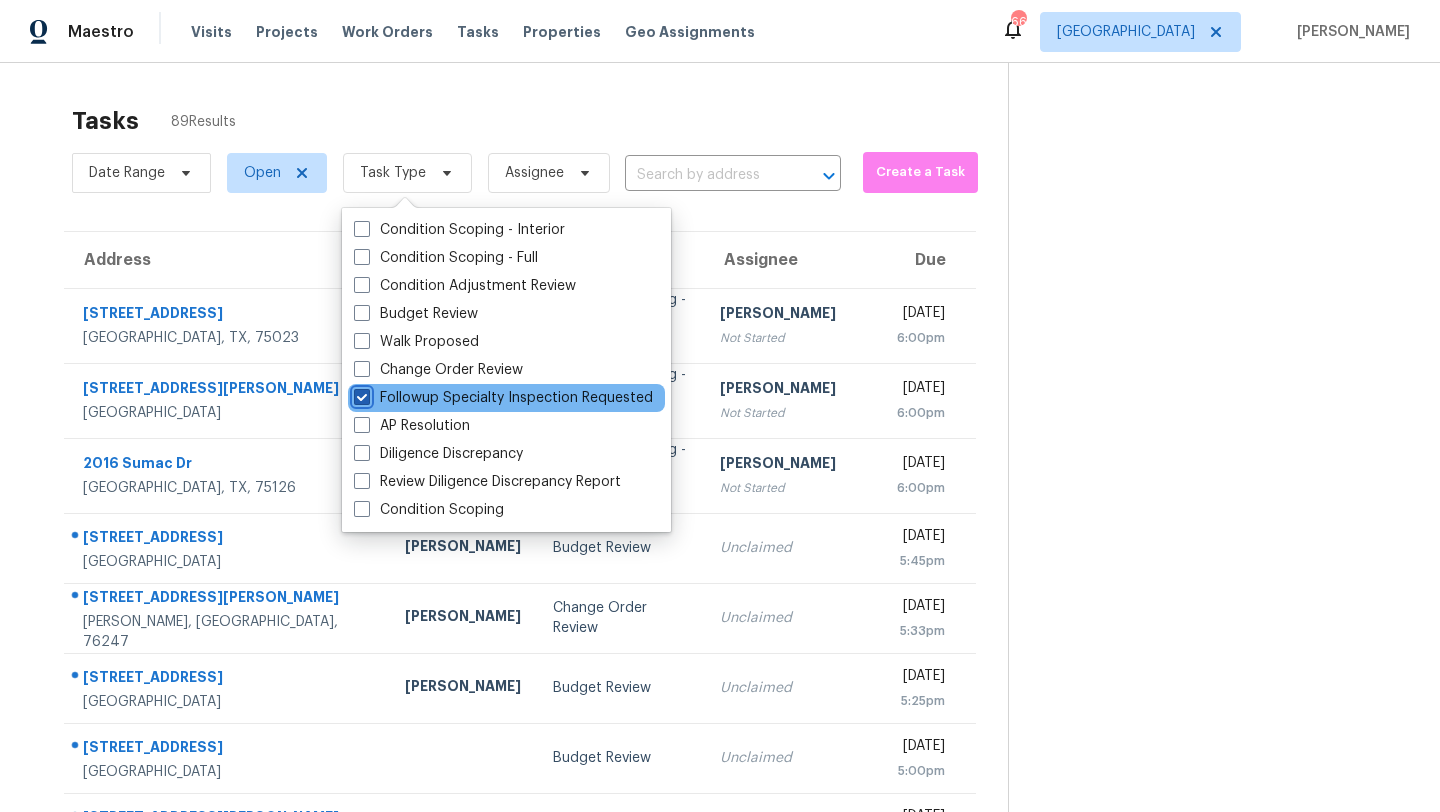 checkbox on "true" 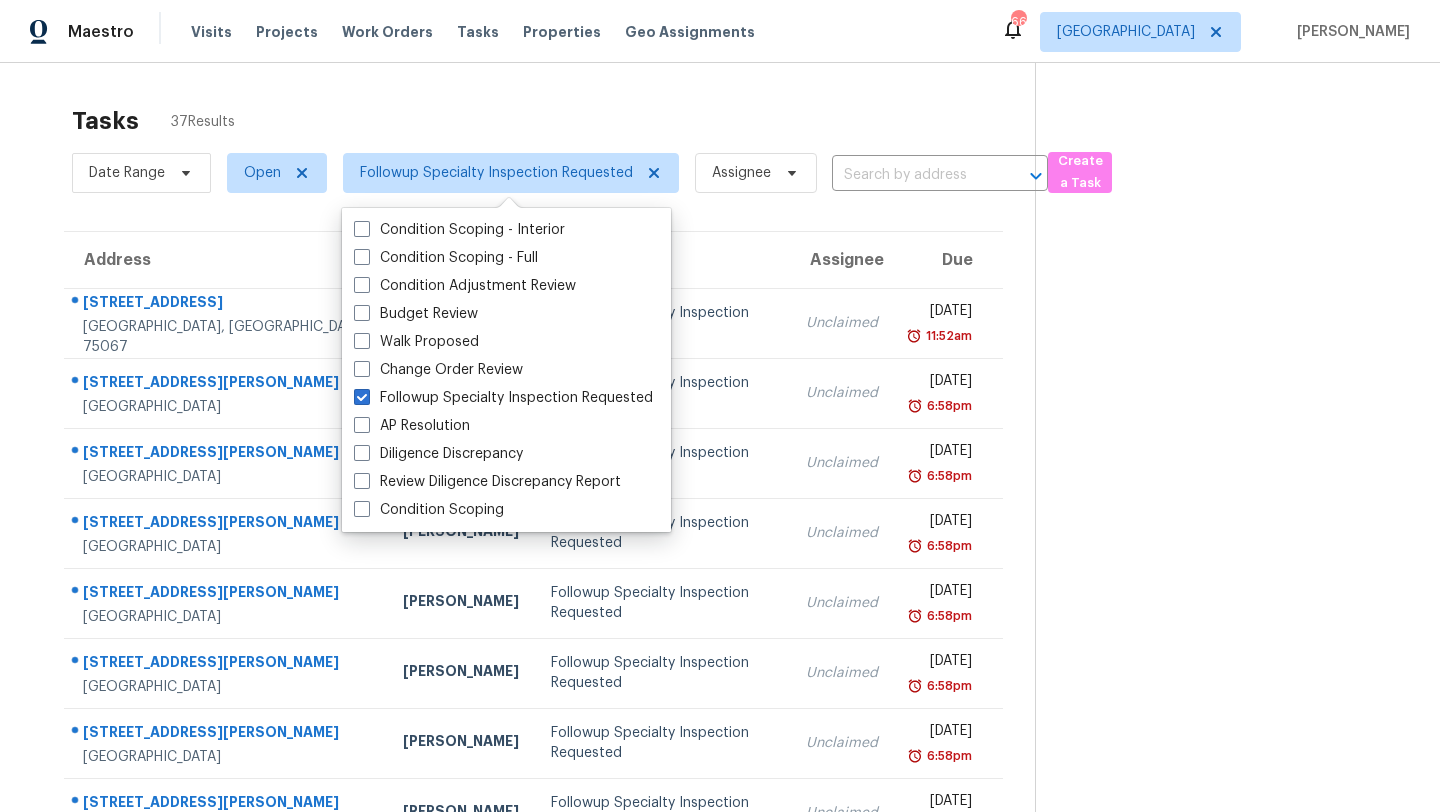 click on "Tasks 37  Results Date Range Open Followup Specialty Inspection Requested Assignee ​ Create a Task Address HPM Type Assignee Due 532 Auburn Dr   Lewisville, TX, 75067 Todd Jorgenson Followup Specialty Inspection Requested Unclaimed Fri, Nov 10th 2023 11:52am 1304 Joslin St   Cleburne, TX, 76033 Jason Fletcher Followup Specialty Inspection Requested Unclaimed Tue, Jul 30th 2024 6:58pm 1304 Joslin St   Cleburne, TX, 76033 Jason Fletcher Followup Specialty Inspection Requested Unclaimed Tue, Jul 30th 2024 6:58pm 1304 Joslin St   Cleburne, TX, 76033 Jason Fletcher Followup Specialty Inspection Requested Unclaimed Tue, Jul 30th 2024 6:58pm 1304 Joslin St   Cleburne, TX, 76033 Jason Fletcher Followup Specialty Inspection Requested Unclaimed Tue, Jul 30th 2024 6:58pm 1304 Joslin St   Cleburne, TX, 76033 Jason Fletcher Followup Specialty Inspection Requested Unclaimed Tue, Jul 30th 2024 6:58pm 1304 Joslin St   Cleburne, TX, 76033 Jason Fletcher Followup Specialty Inspection Requested Unclaimed Tue, Jul 30th 2024" at bounding box center (720, 552) 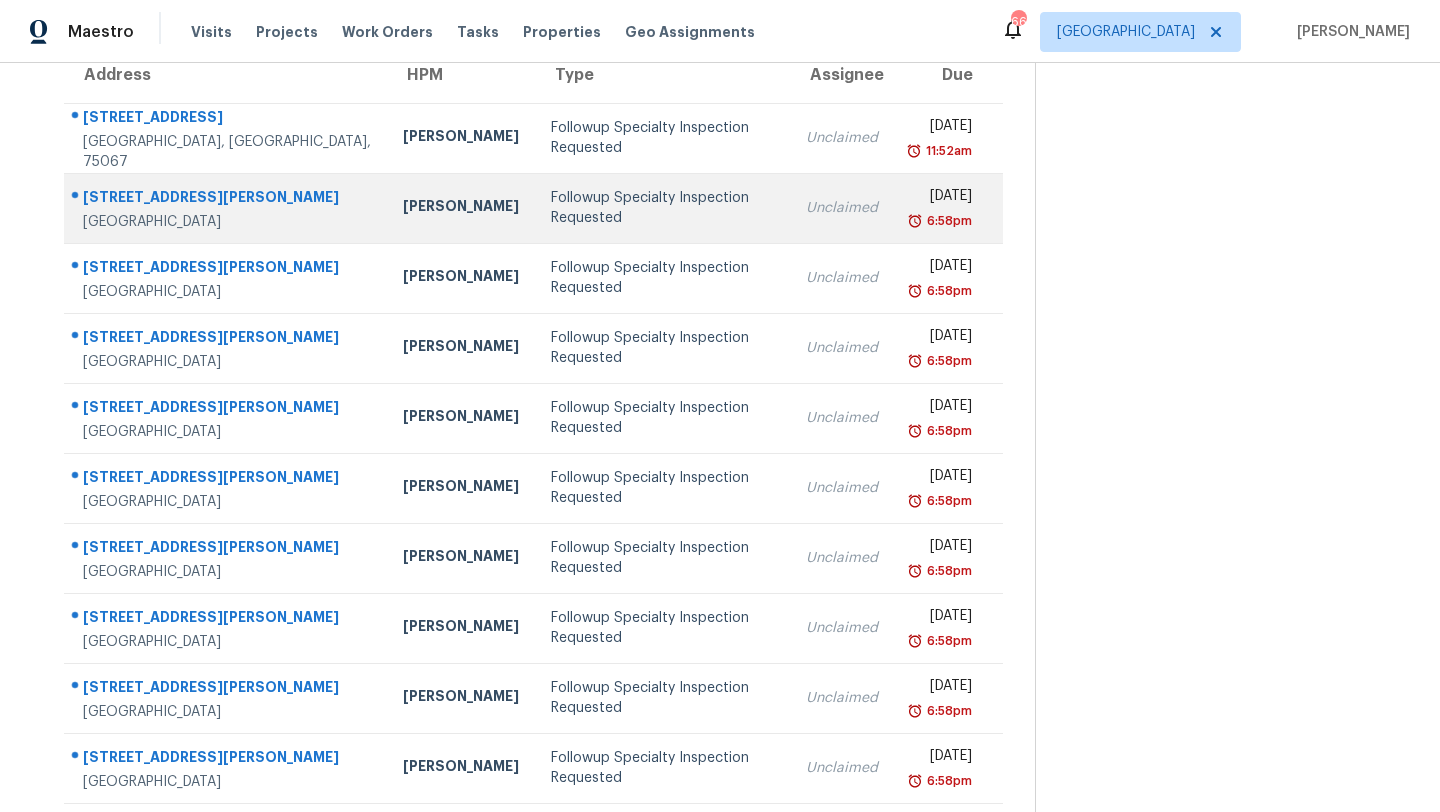 scroll, scrollTop: 229, scrollLeft: 0, axis: vertical 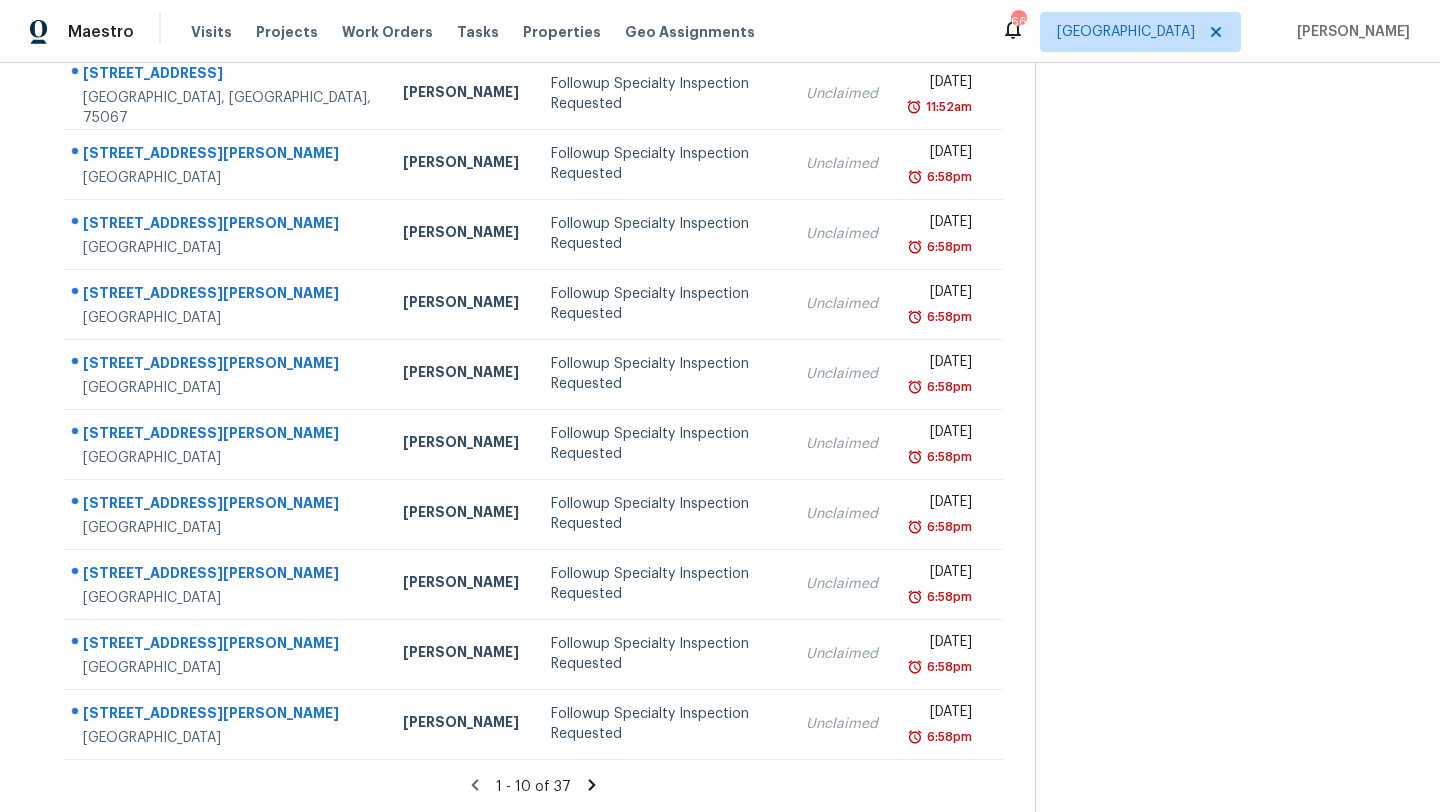 click 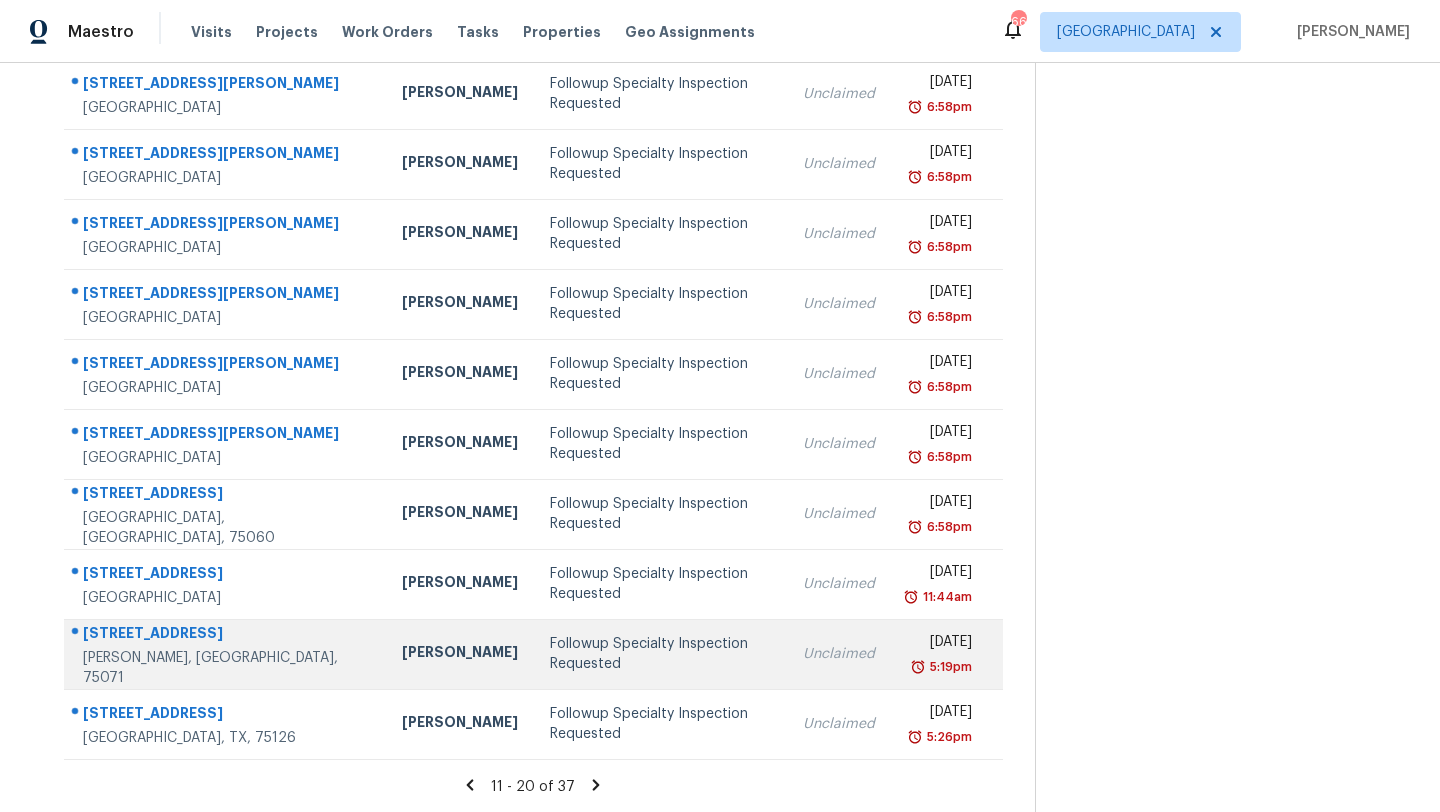 scroll, scrollTop: 0, scrollLeft: 0, axis: both 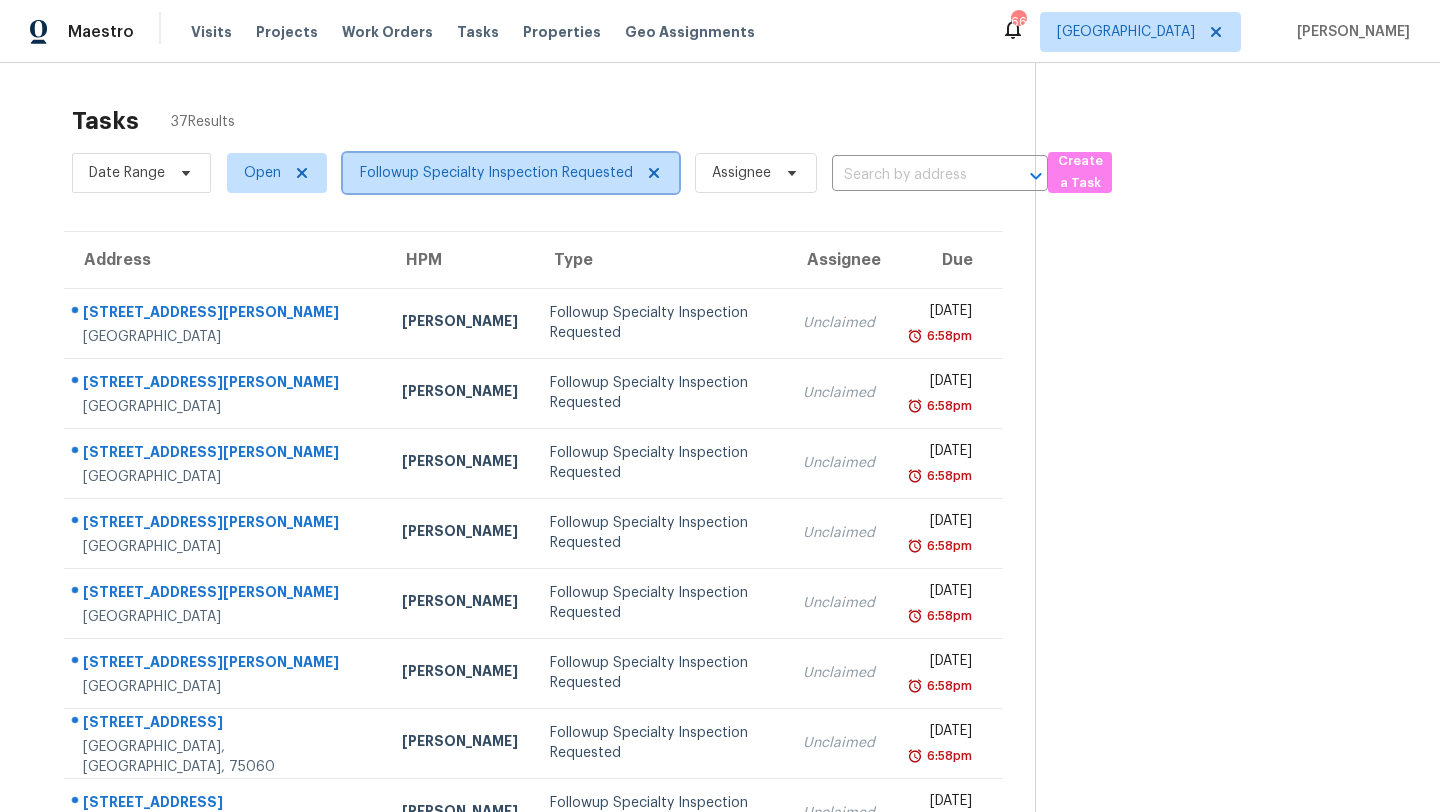 click 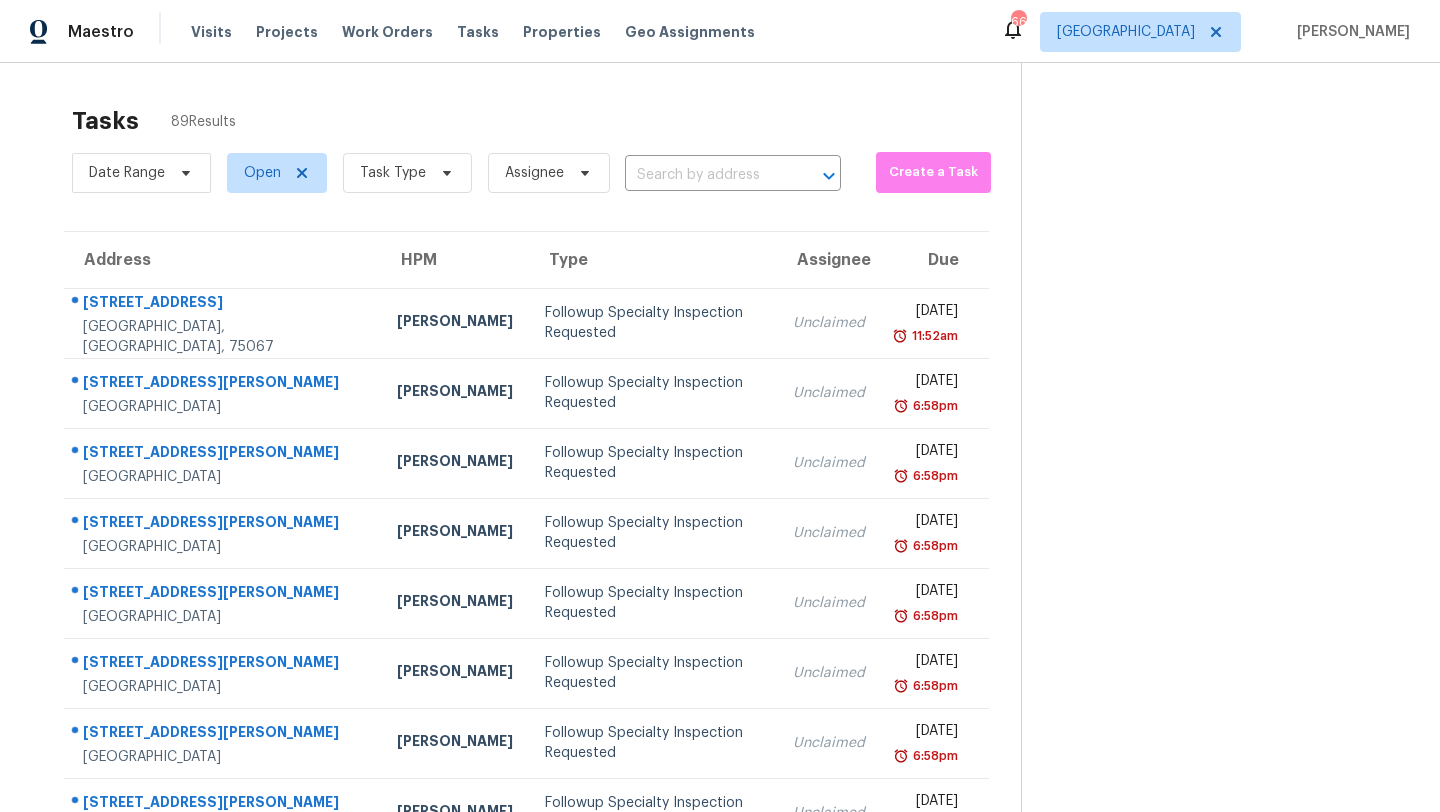 click on "Tasks 89  Results" at bounding box center [546, 121] 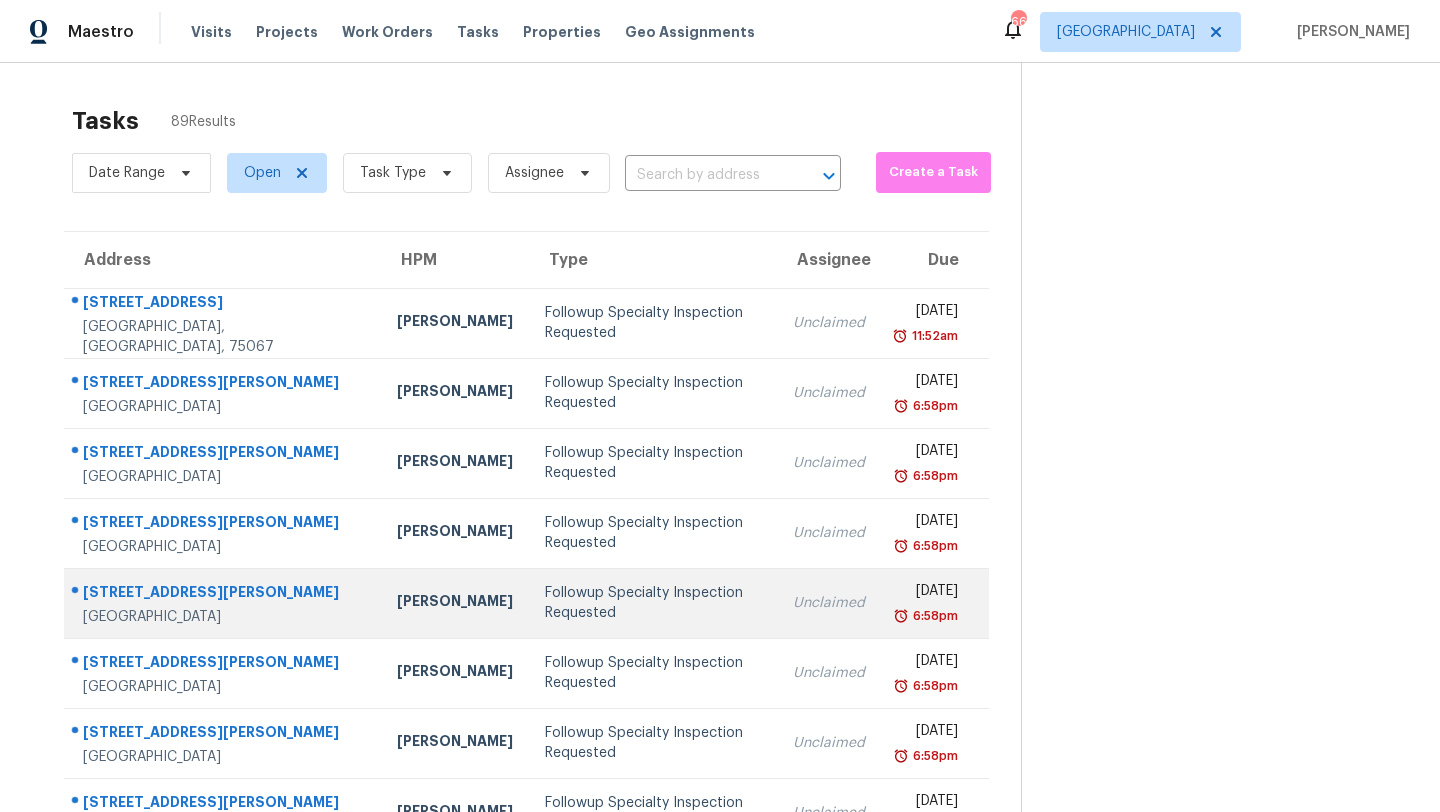 scroll, scrollTop: 0, scrollLeft: 0, axis: both 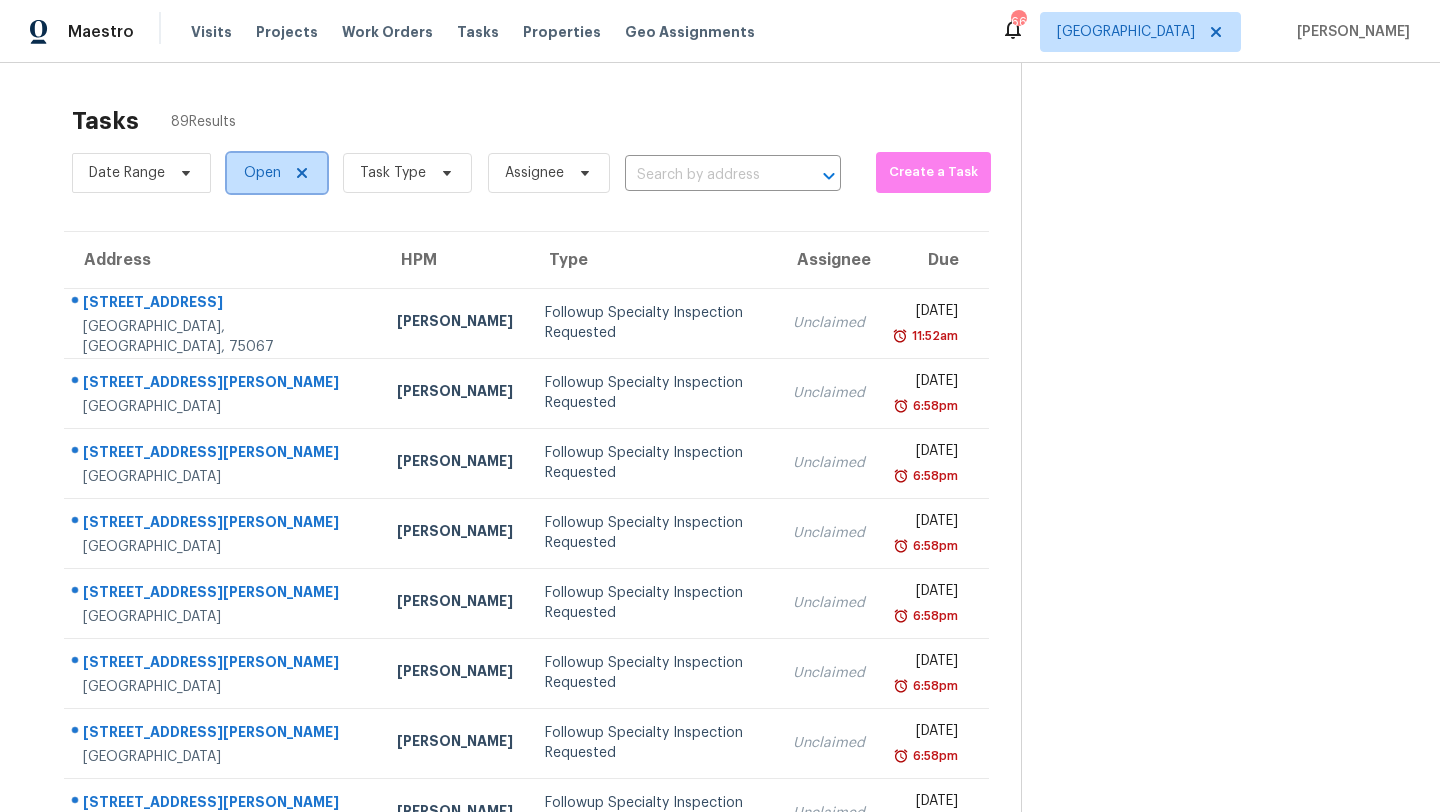 click 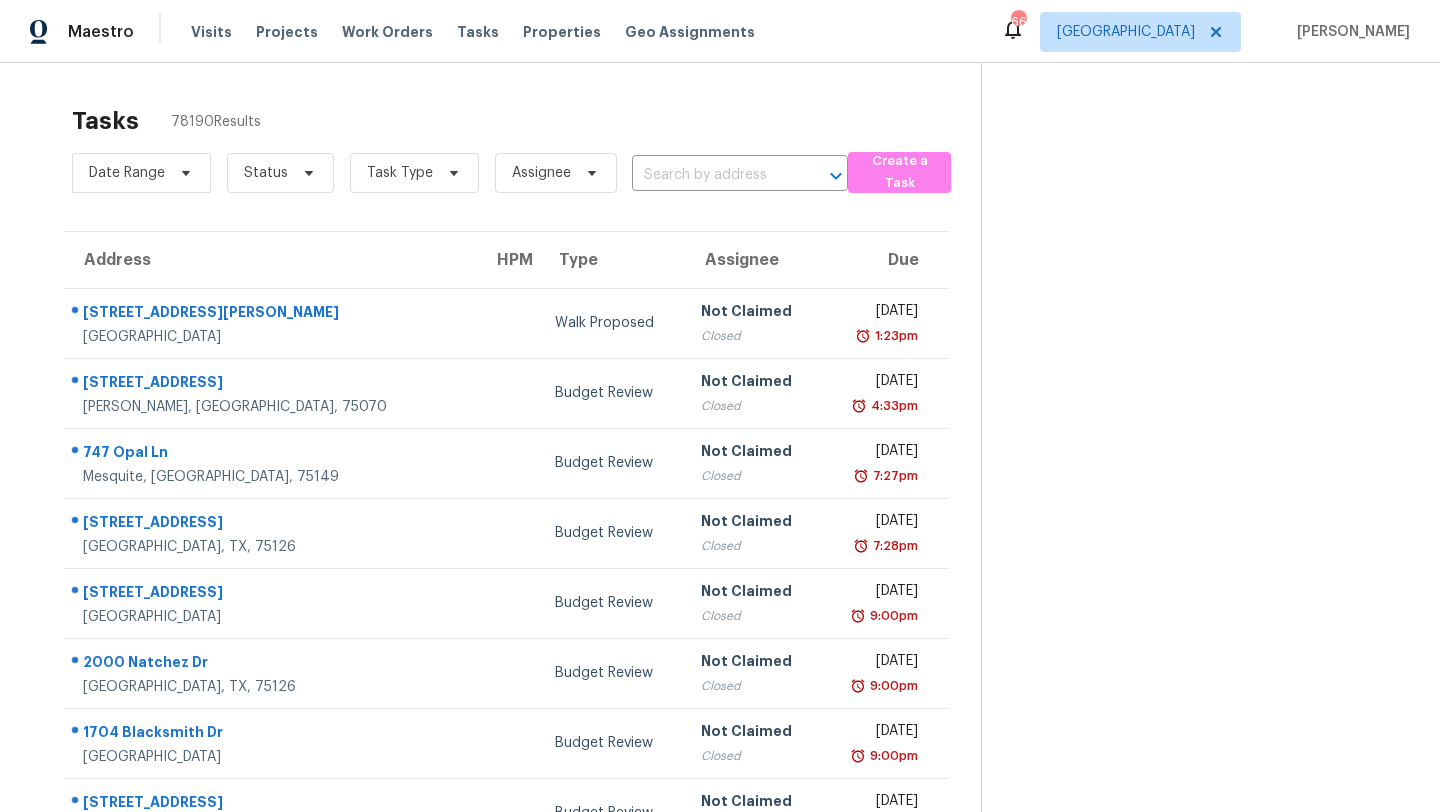click 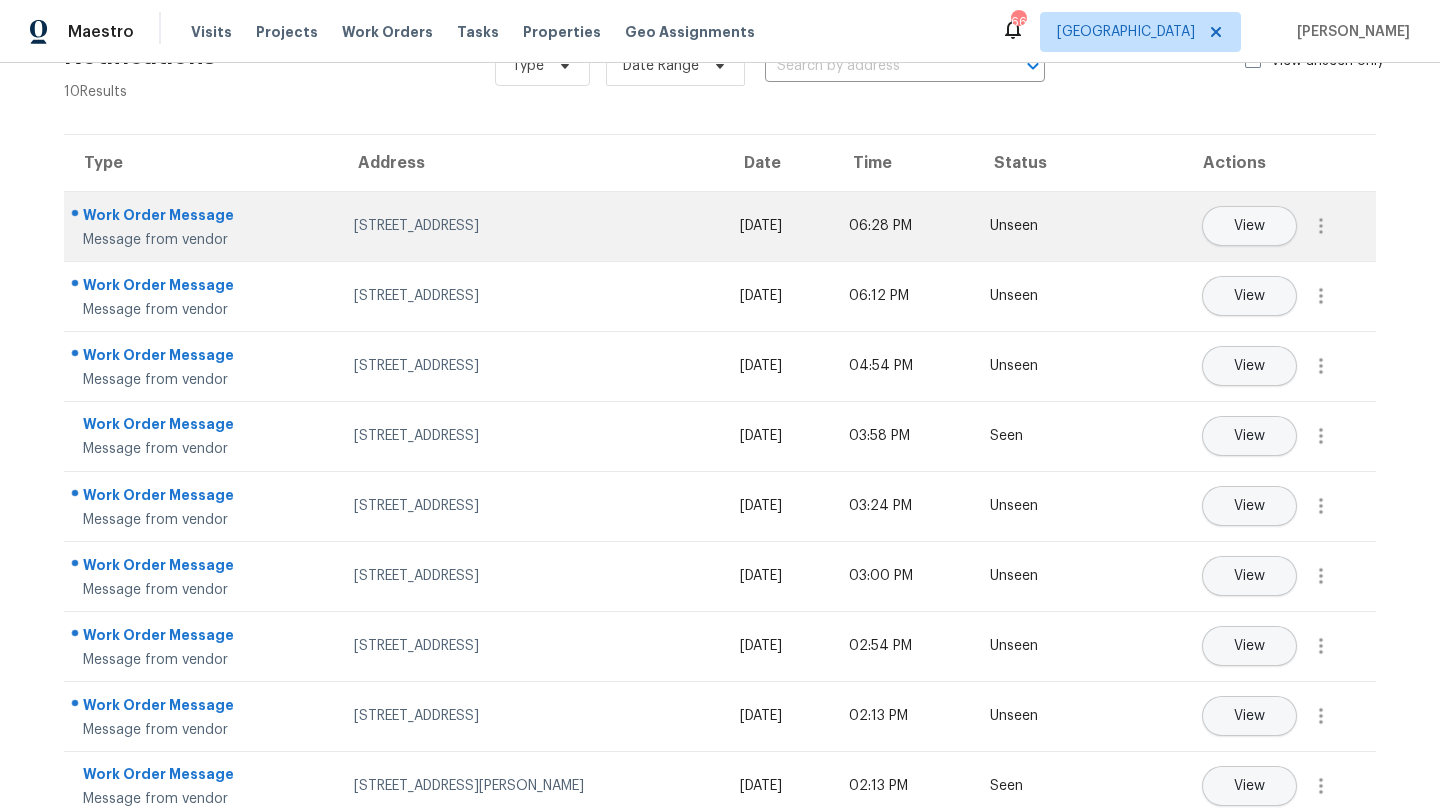 scroll, scrollTop: 0, scrollLeft: 0, axis: both 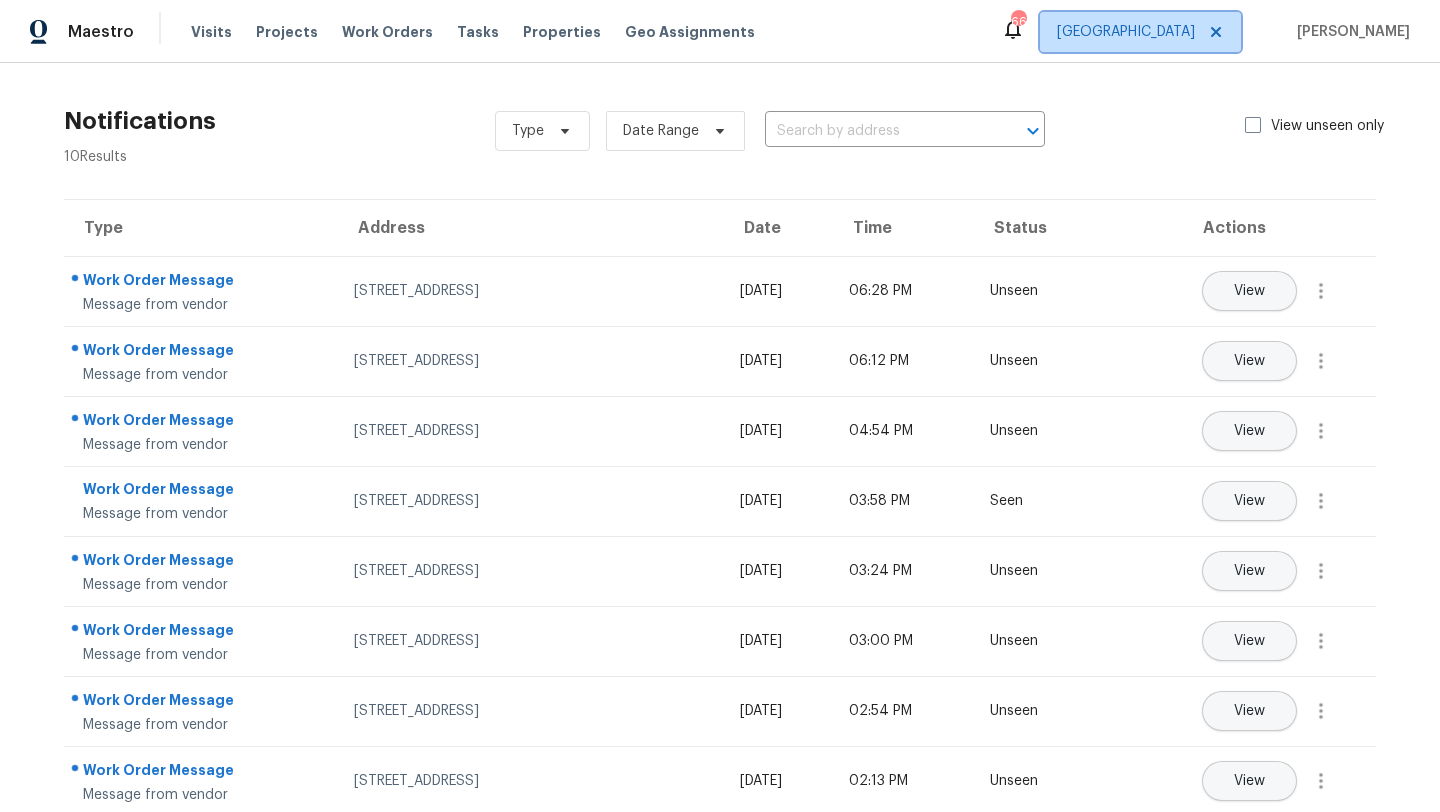 click 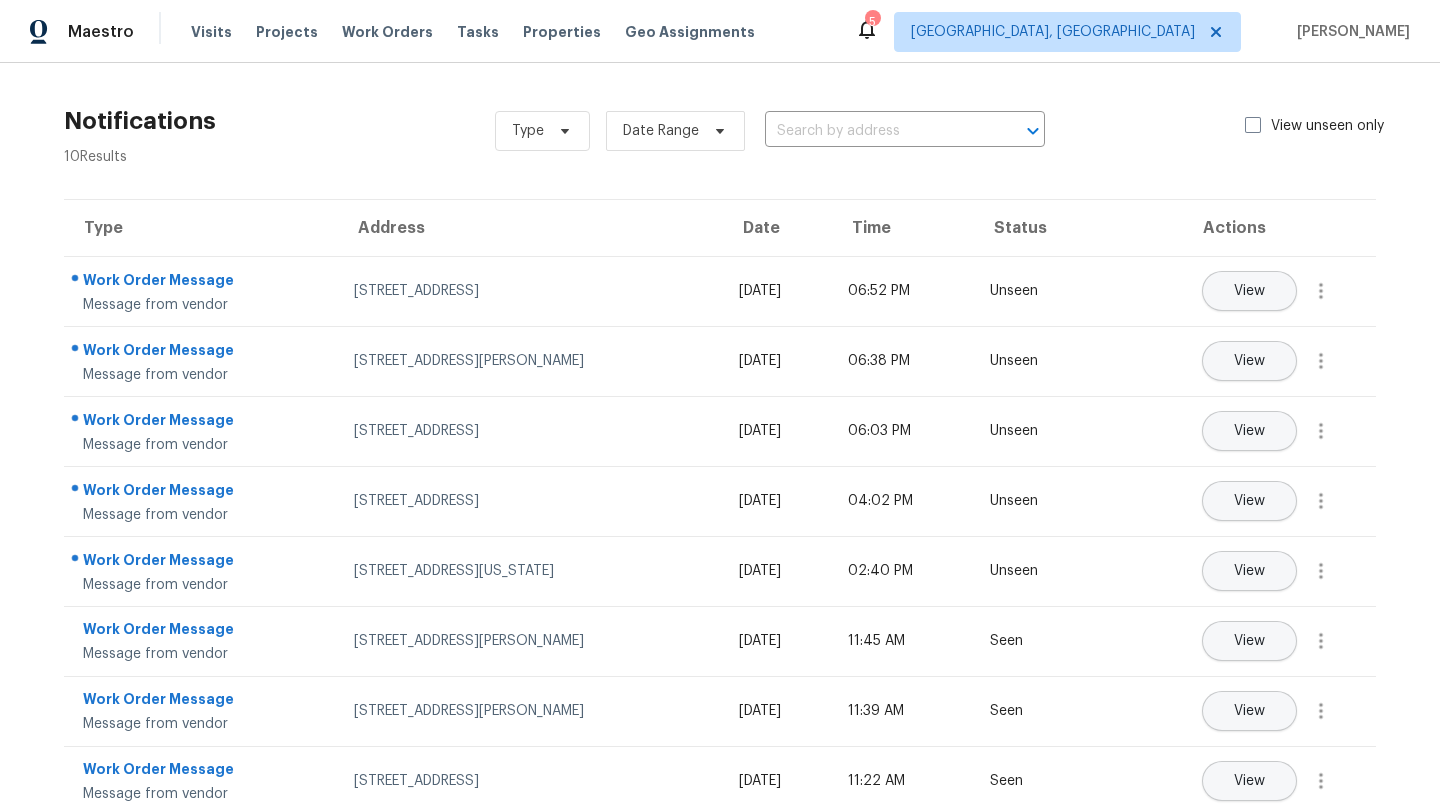 click 